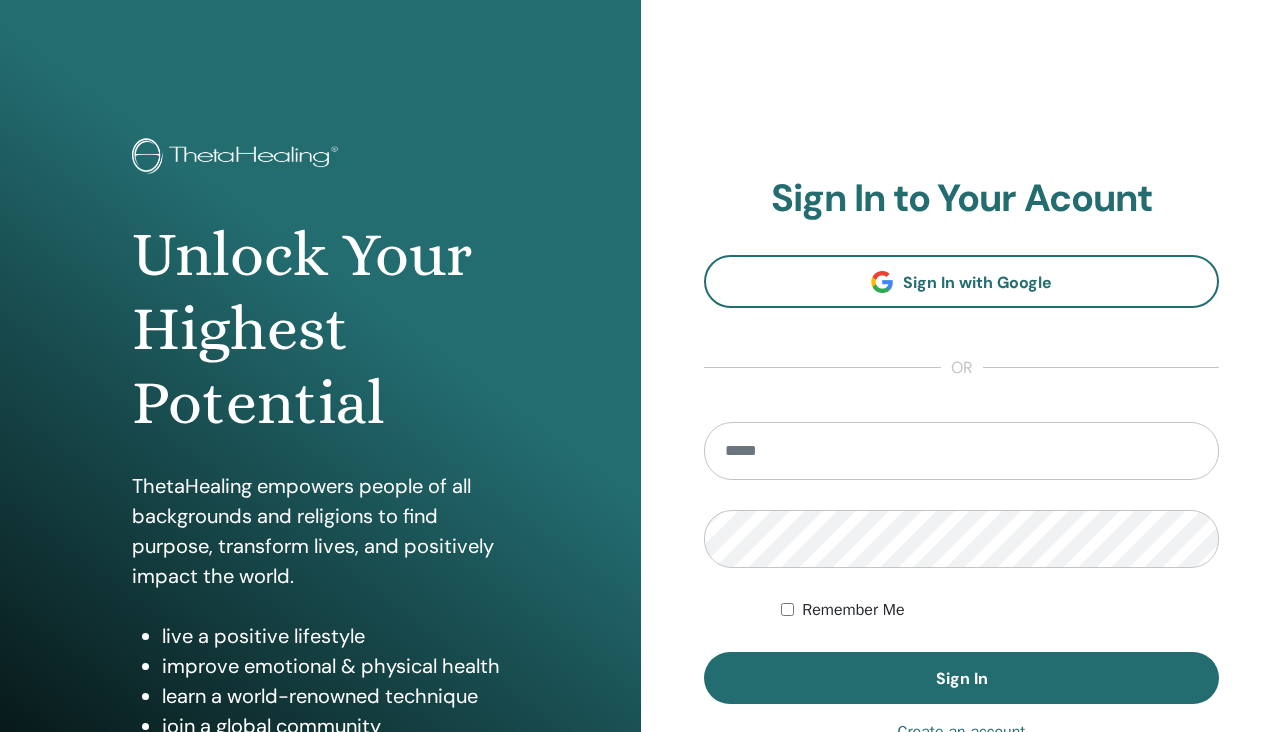 scroll, scrollTop: 0, scrollLeft: 0, axis: both 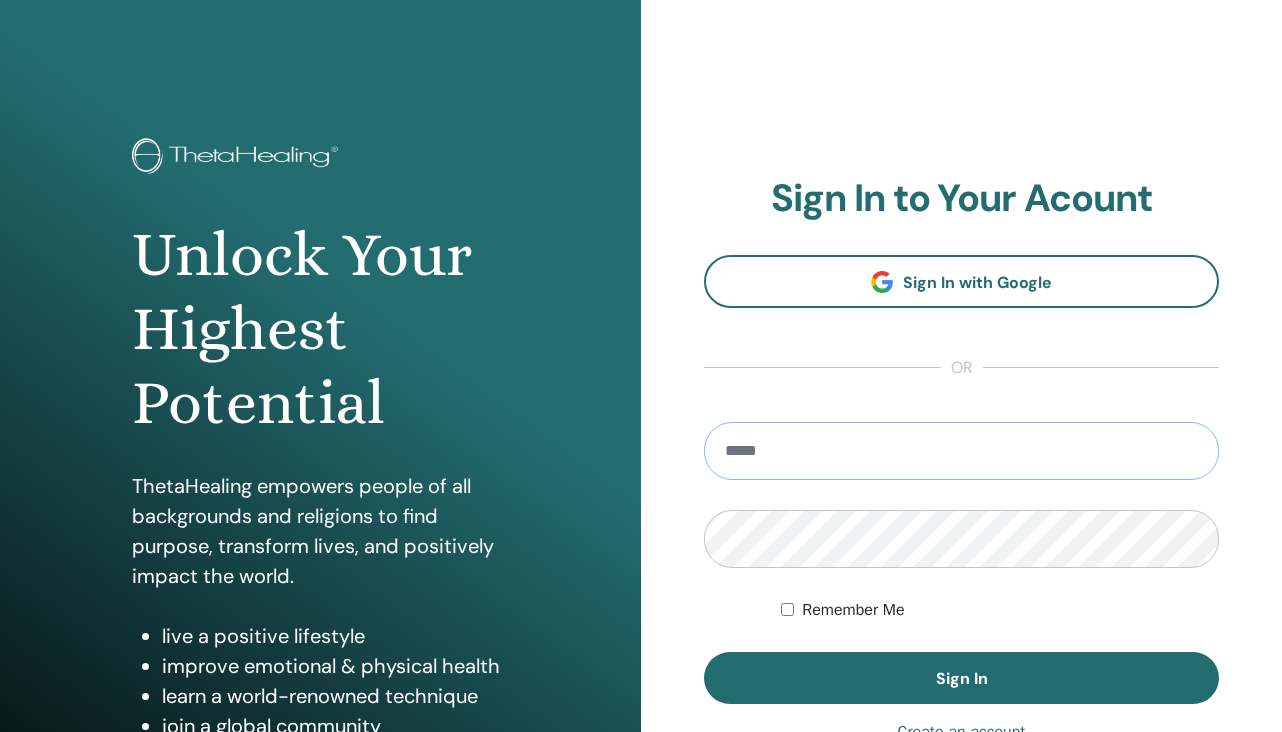 paste on "**********" 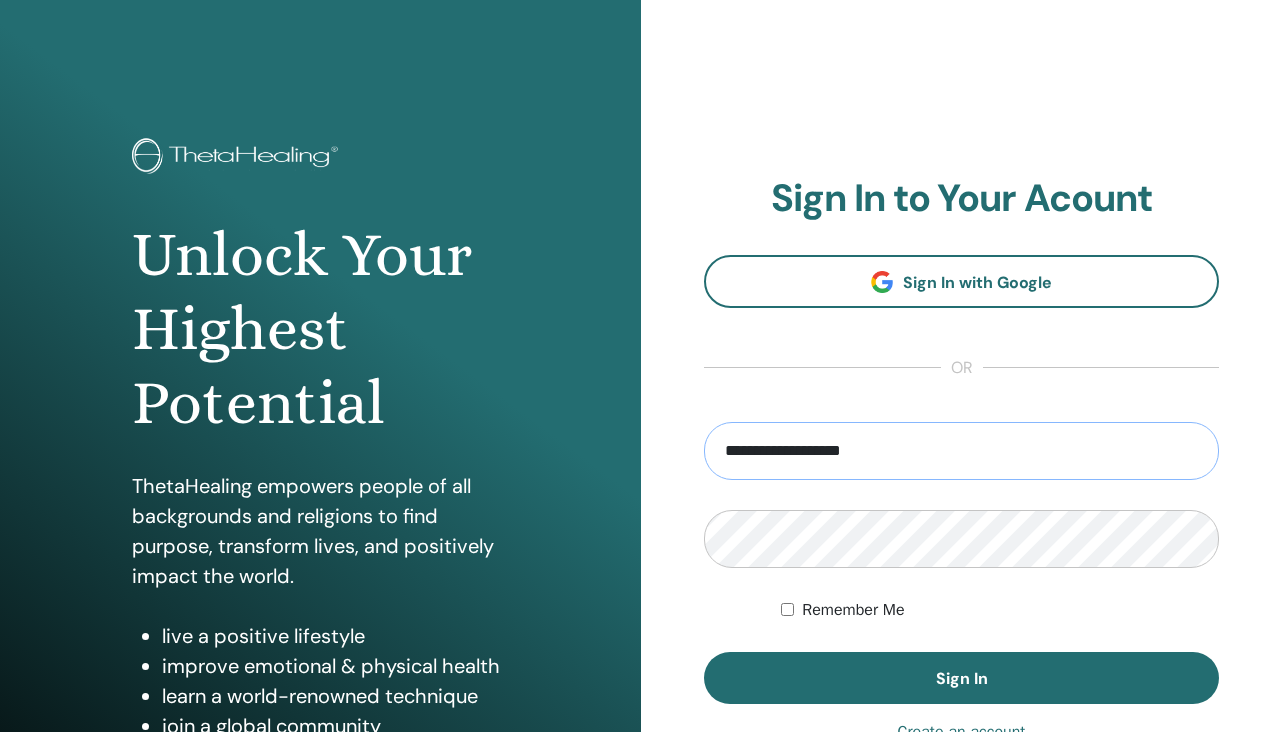 type on "**********" 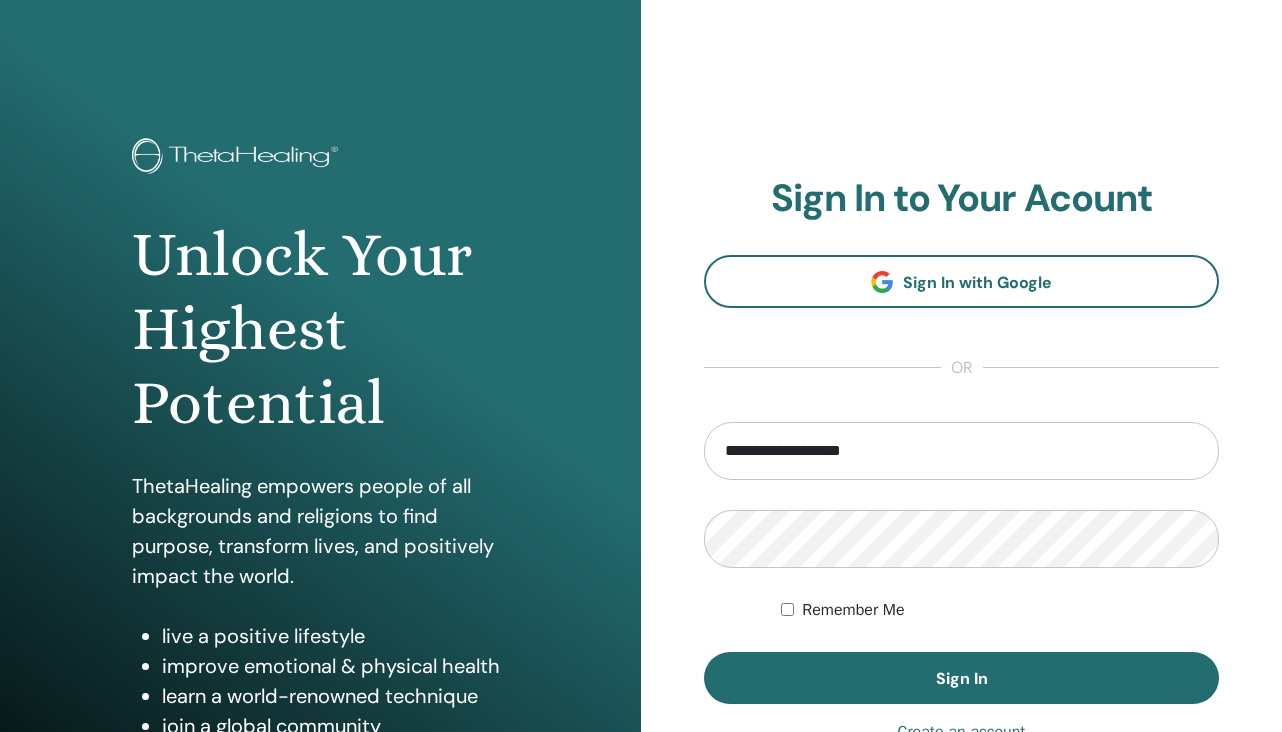 click on "Remember Me" at bounding box center (853, 610) 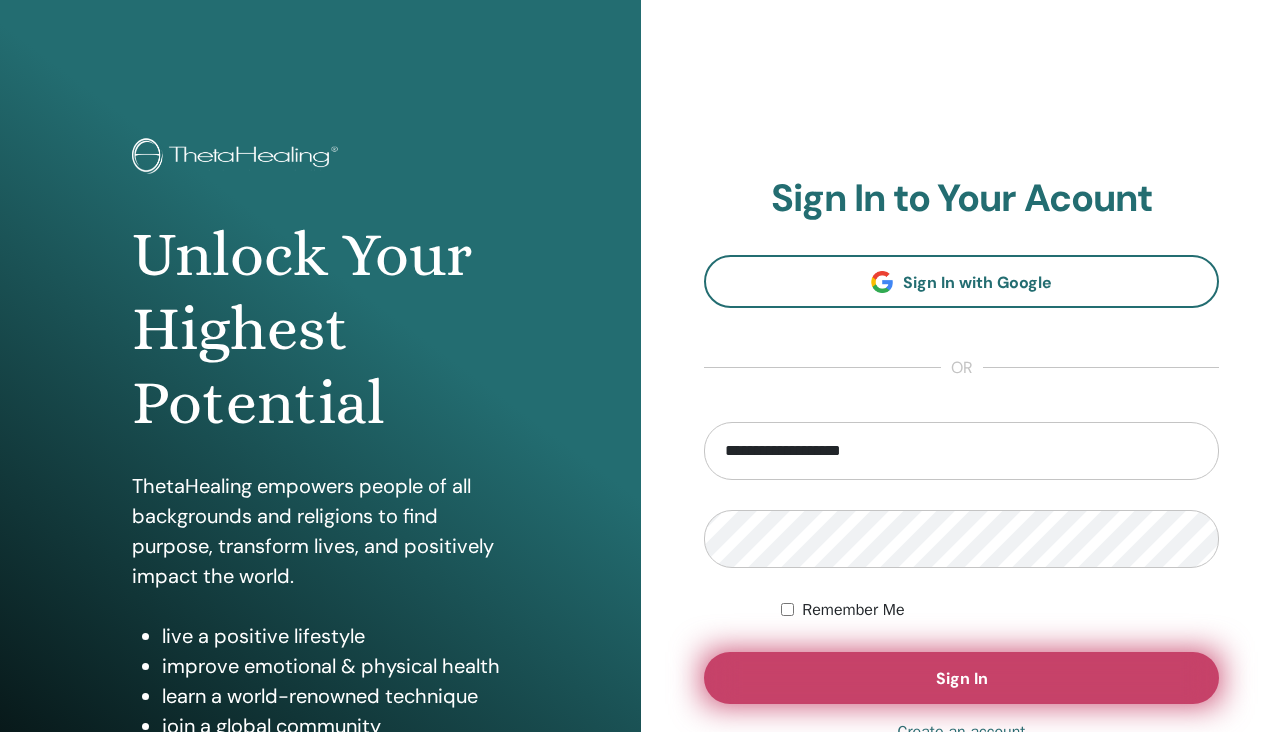 click on "Sign In" at bounding box center (961, 678) 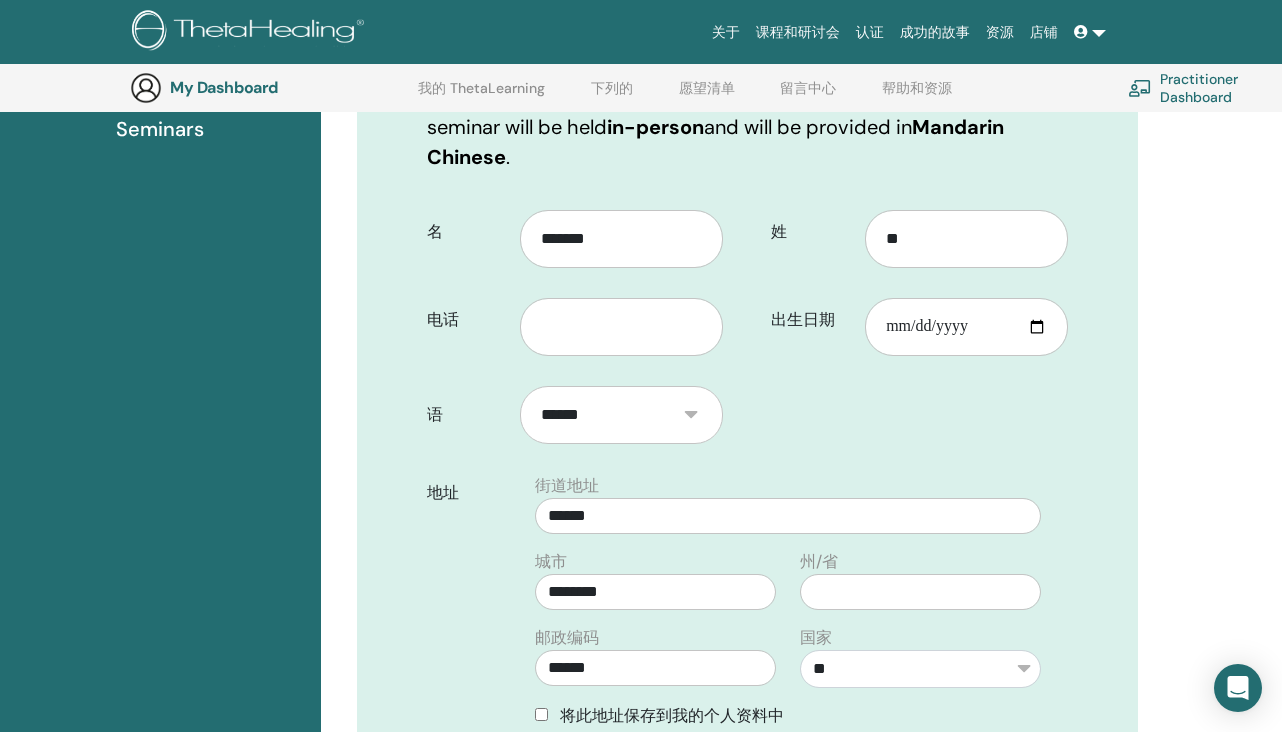 scroll, scrollTop: 352, scrollLeft: 0, axis: vertical 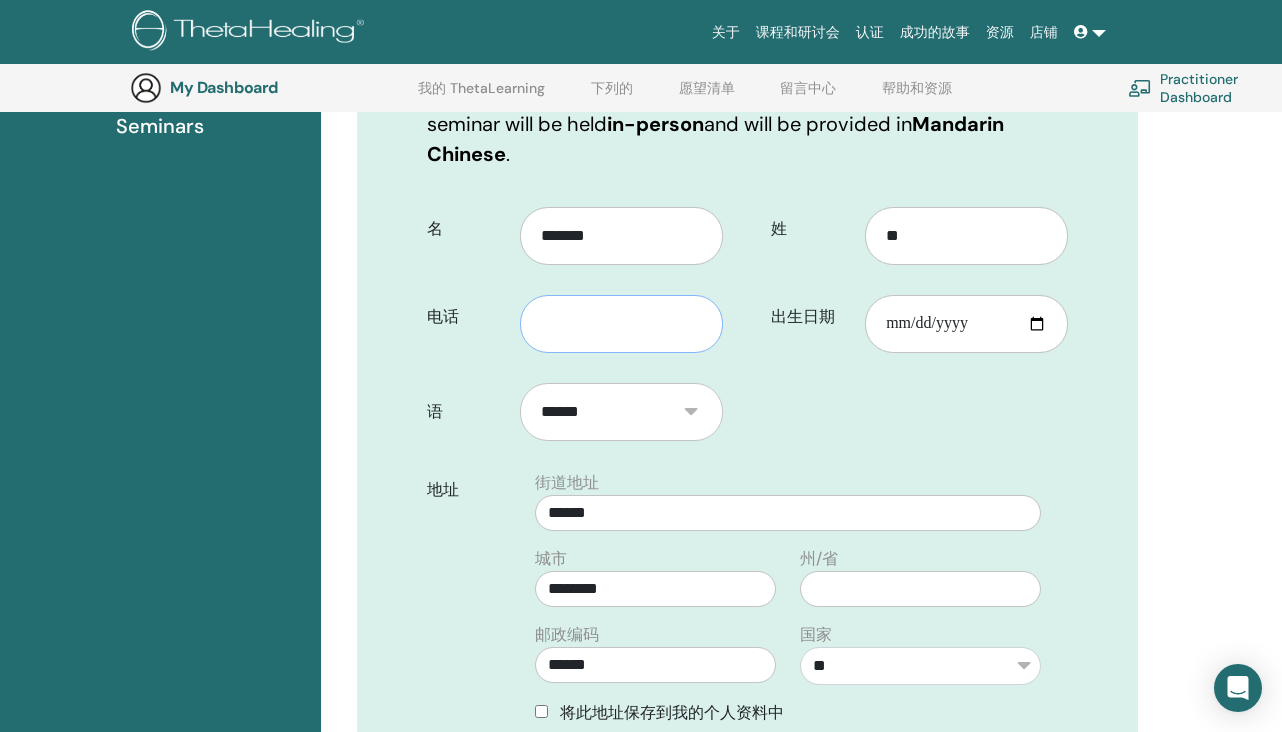 click at bounding box center [621, 324] 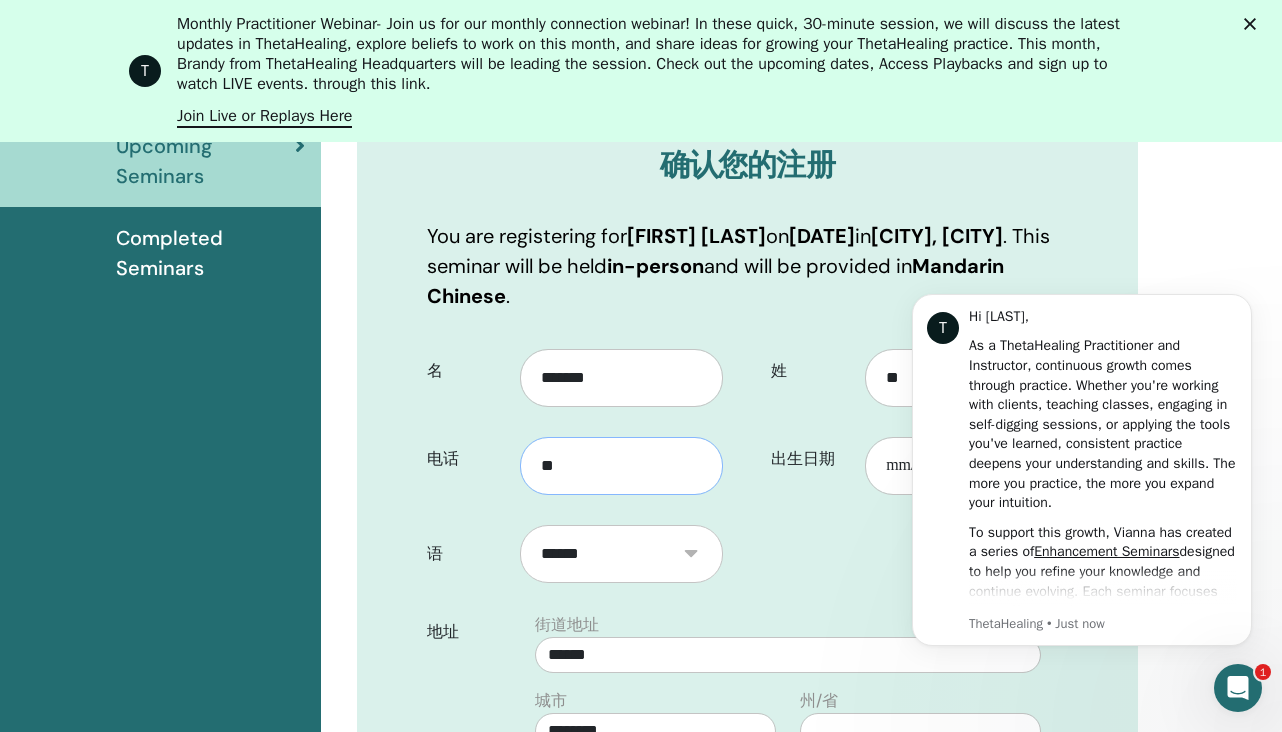 scroll, scrollTop: 0, scrollLeft: 0, axis: both 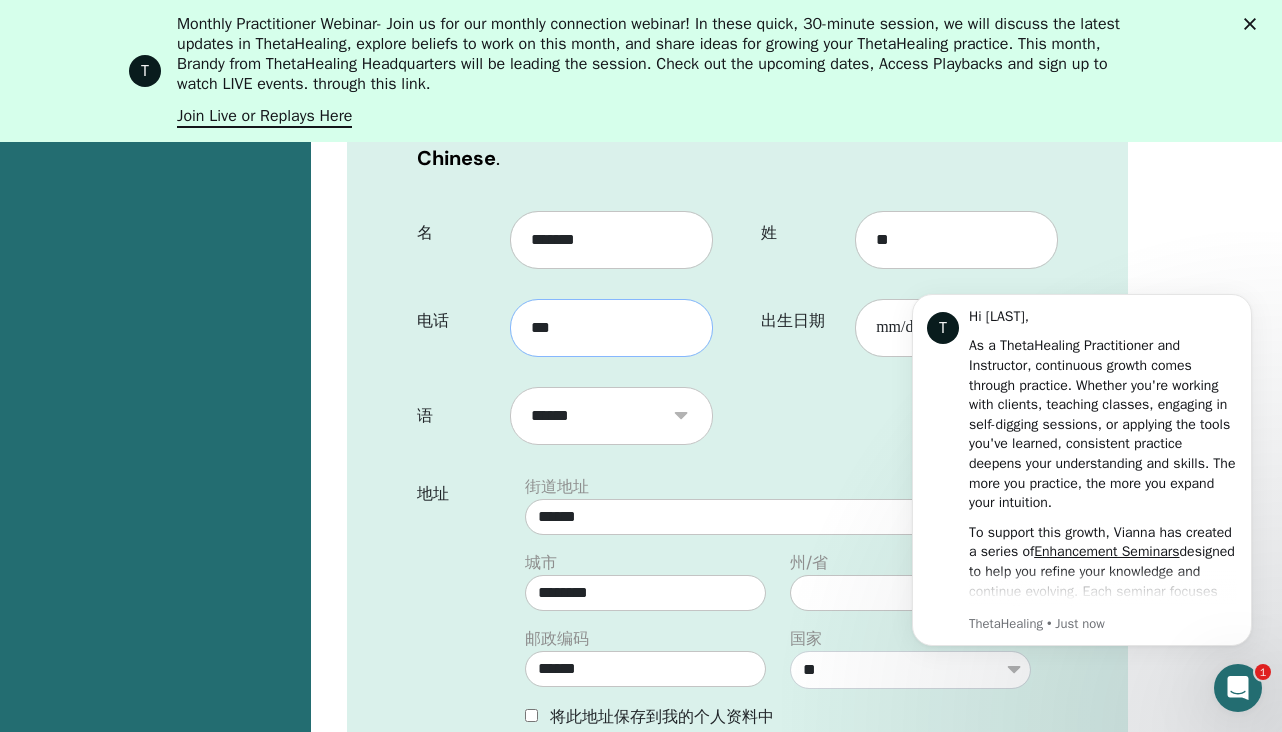 click on "***" at bounding box center [611, 328] 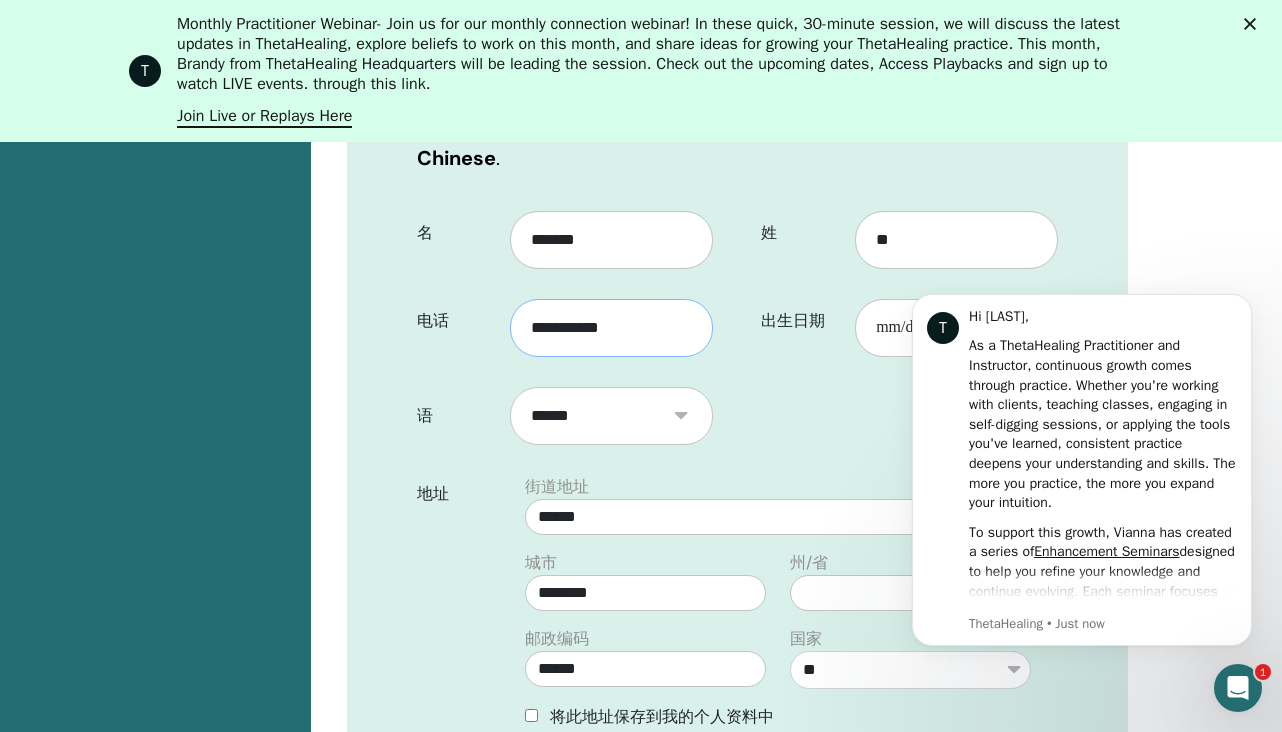 type on "**********" 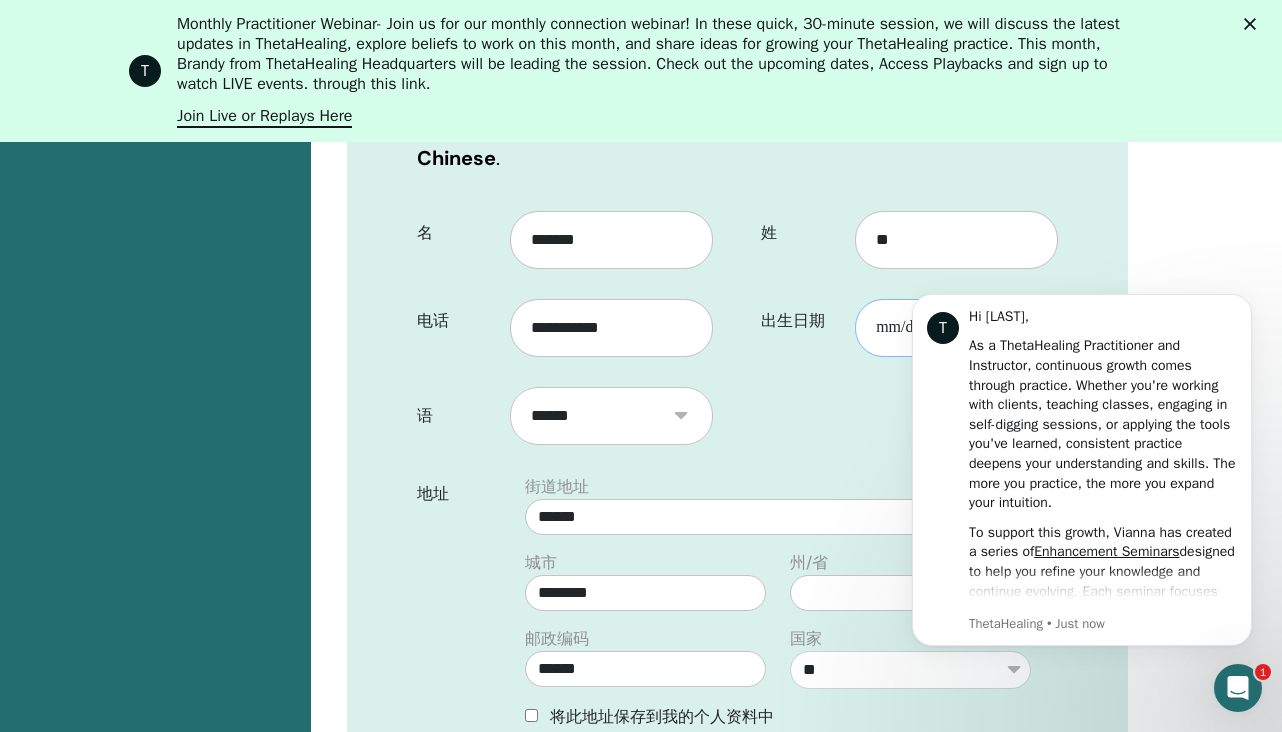 click on "出生日期" at bounding box center (956, 328) 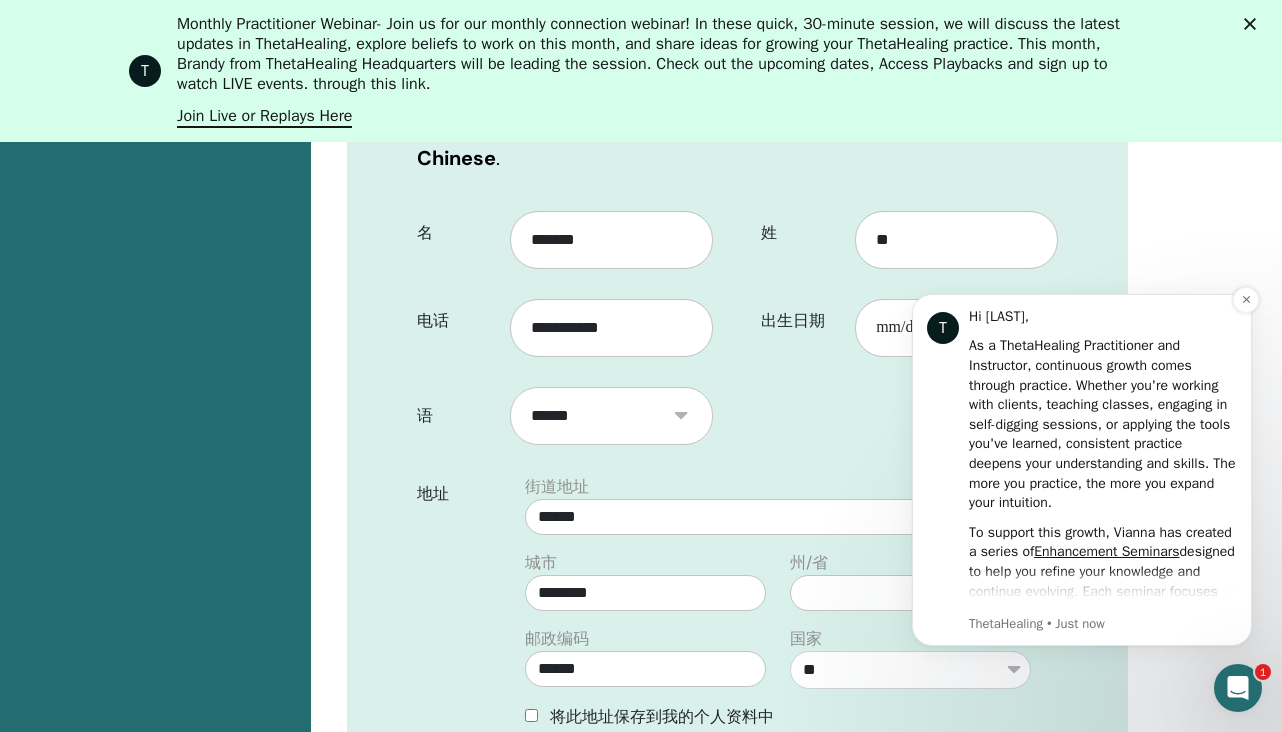click on "T Hi Jia, As a ThetaHealing Practitioner and Instructor, continuous growth comes through practice. Whether you're working with clients, teaching classes, engaging in self-digging sessions, or applying the tools you've learned, consistent practice deepens your understanding and skills. The more you practice, the more you expand your intuition.   To support this growth, Vianna has created a series of  Enhancement Seminars  designed to help you refine your knowledge and continue evolving. Each seminar focuses on a different subject—some revisit and deepen specific class topics, while others explore business growth or personal expansion. You must meet certain prerequisites to attend, so be sure to check them out.   These seminars offer instant access upon purchase, with a 30-day window to review as needed. A great bonus? Enhancement Seminars count toward recertification for both practitioners and instructors—on top of being incredible learning opportunities! Check out the   Enhancement Seminars Here     and" at bounding box center (1082, 470) 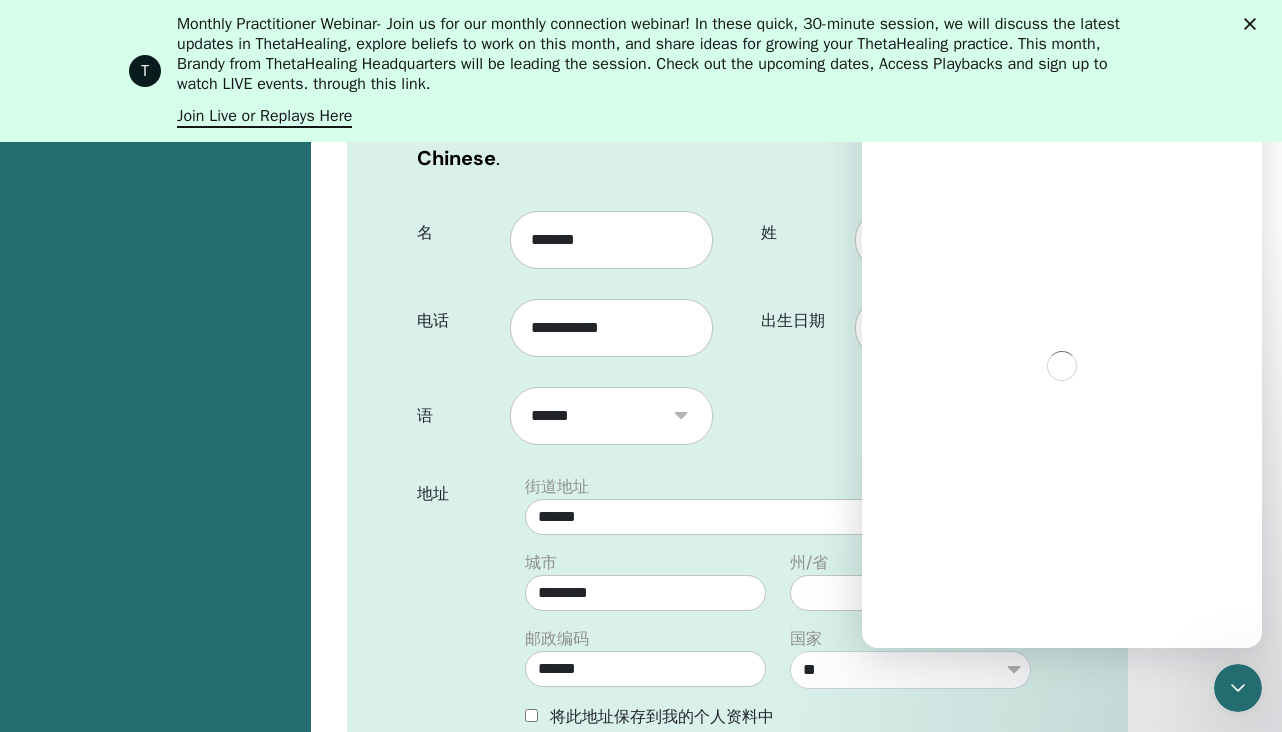 click at bounding box center (1062, 366) 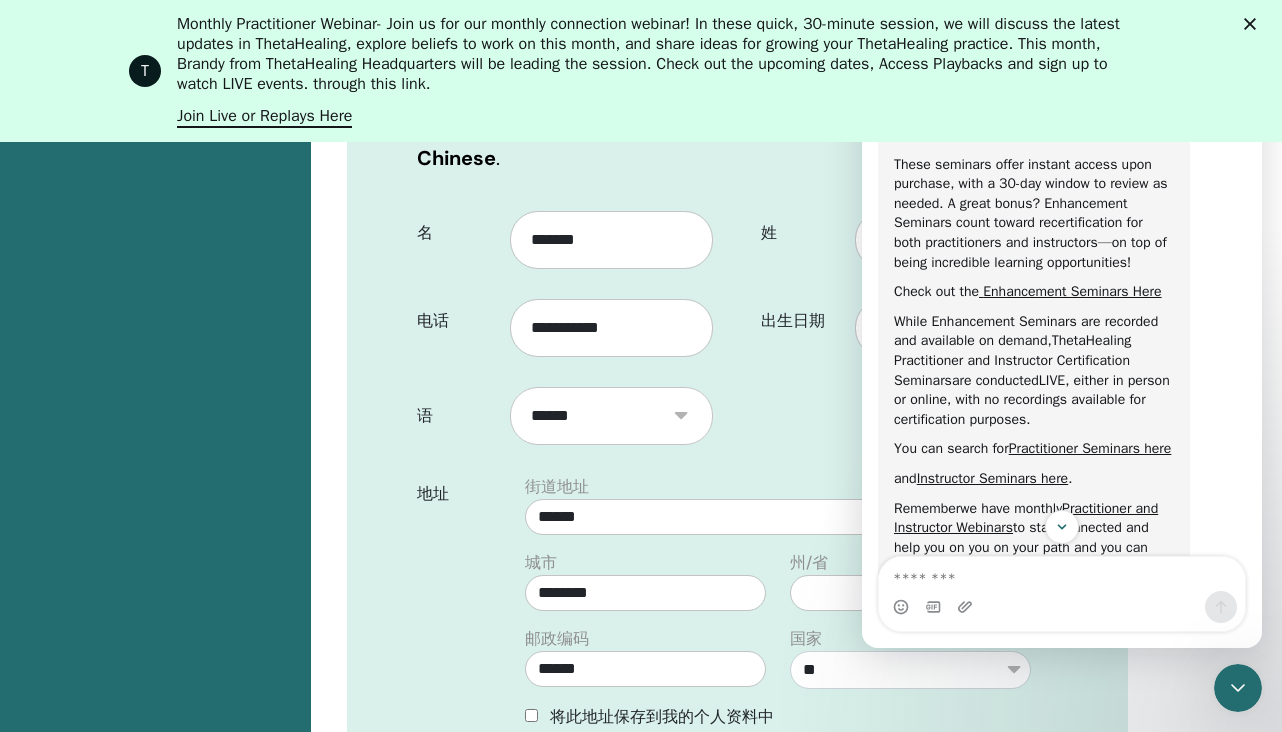 scroll, scrollTop: 0, scrollLeft: 0, axis: both 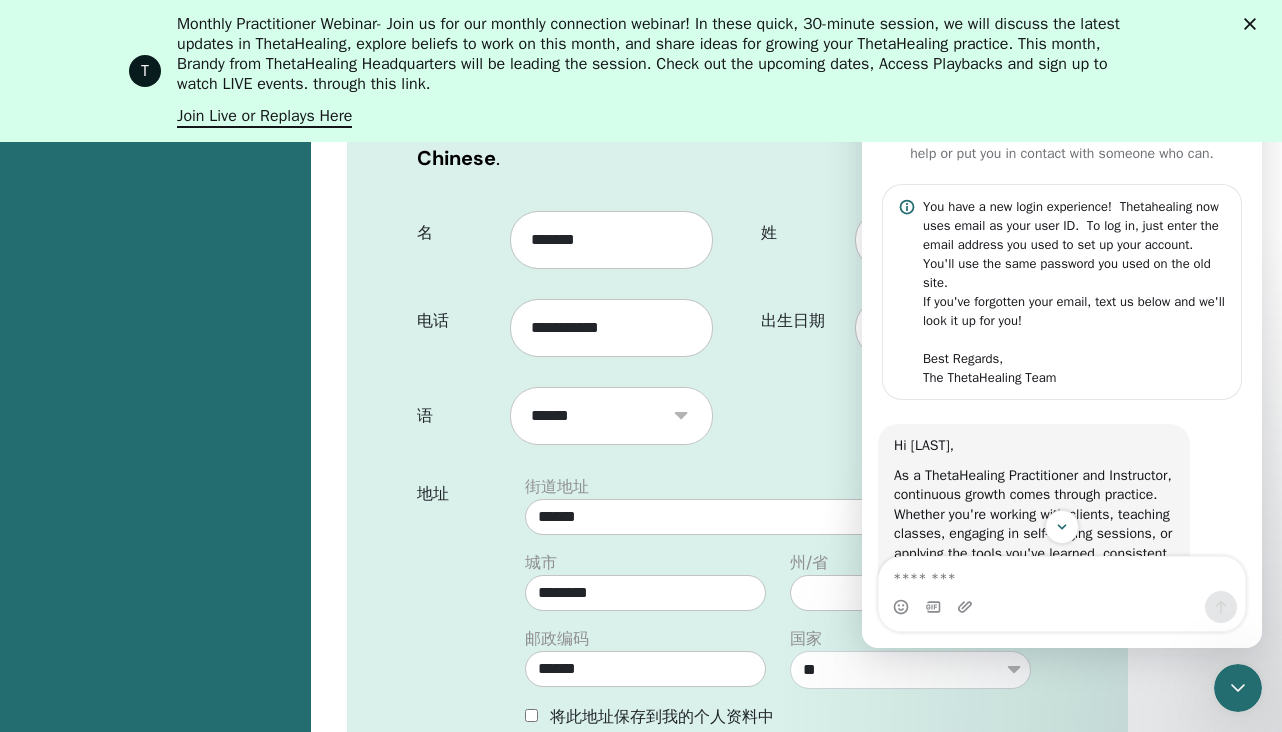 click at bounding box center [1238, 688] 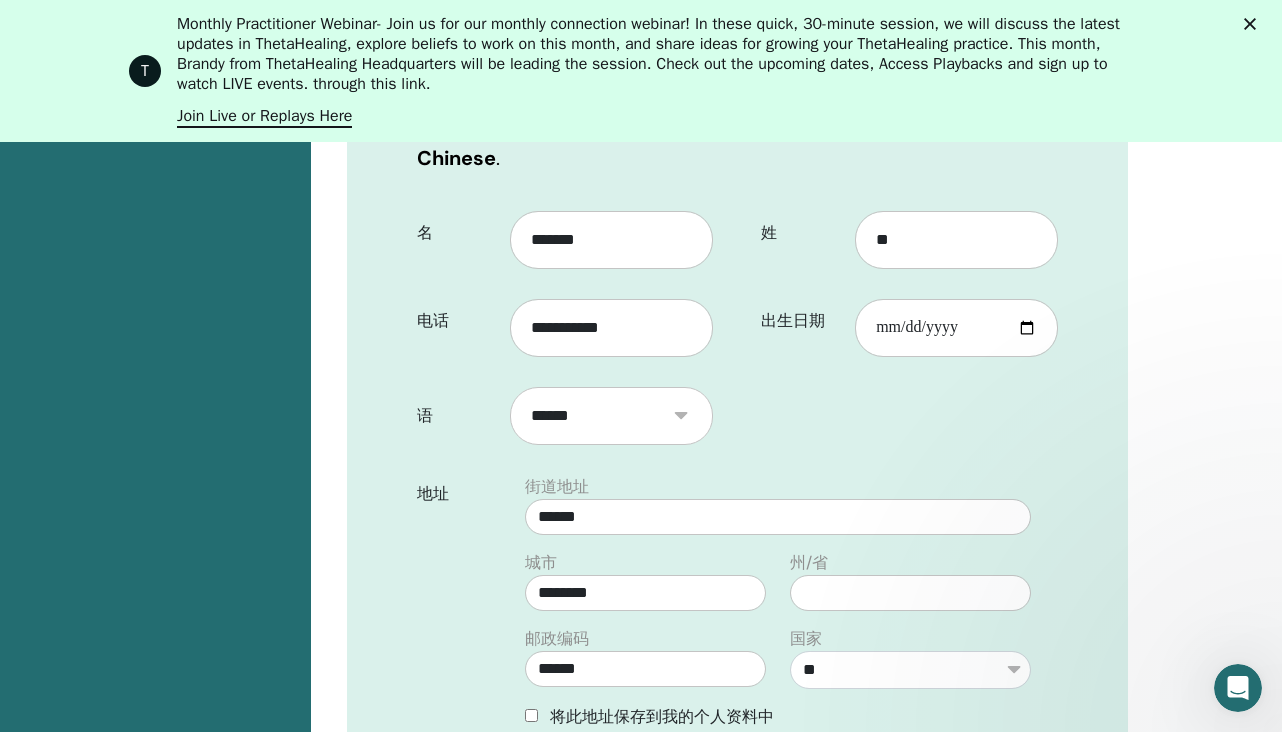 scroll, scrollTop: 0, scrollLeft: 0, axis: both 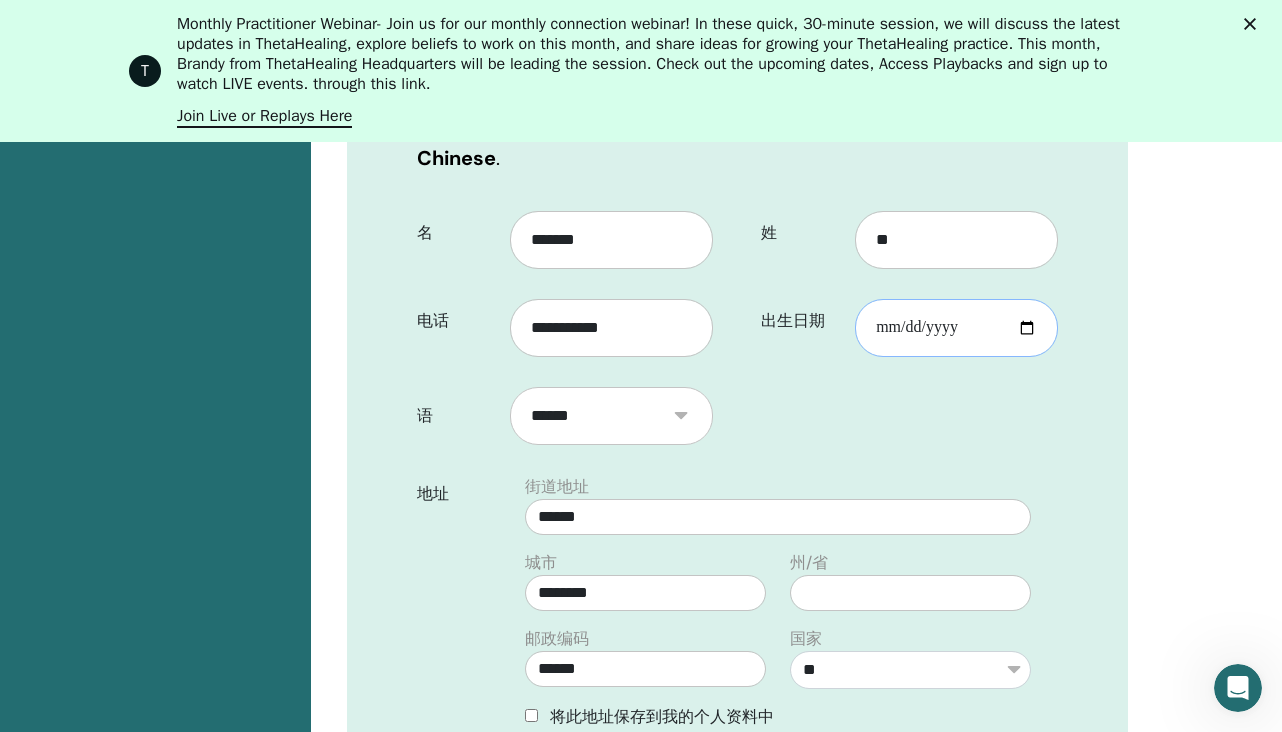 click on "出生日期" at bounding box center [956, 328] 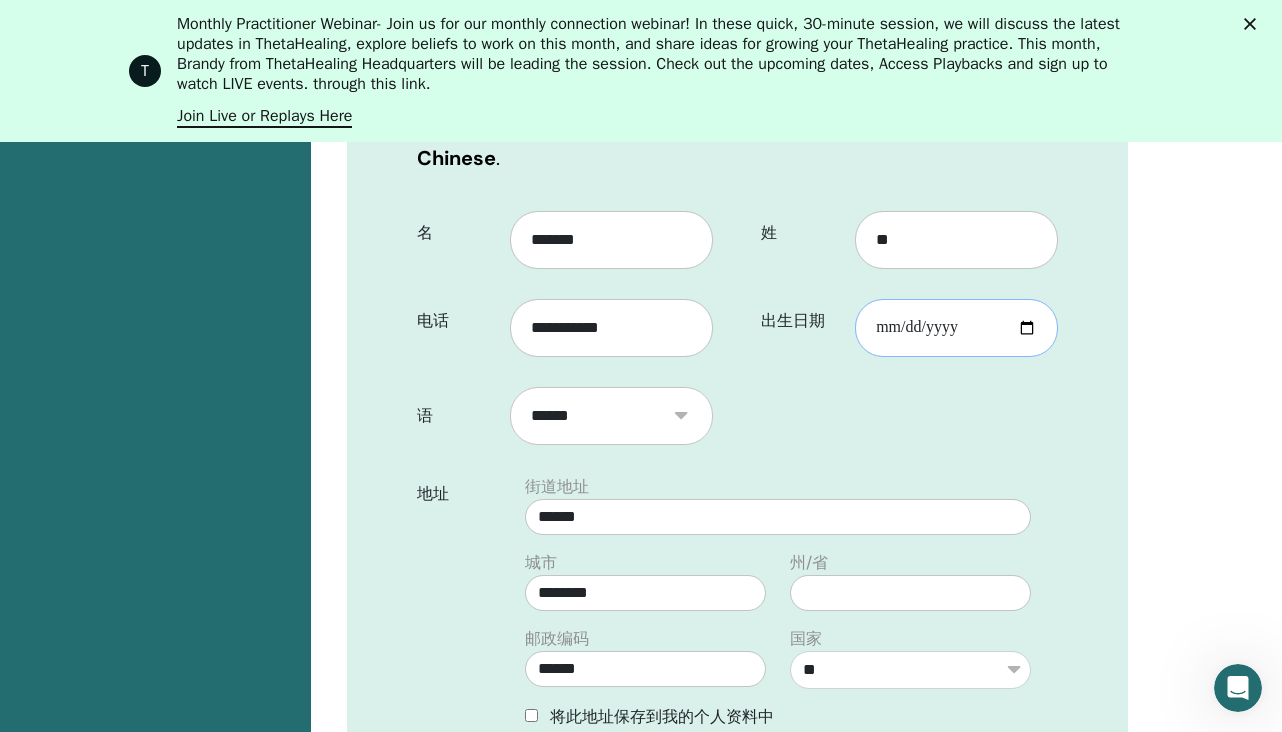 type on "**********" 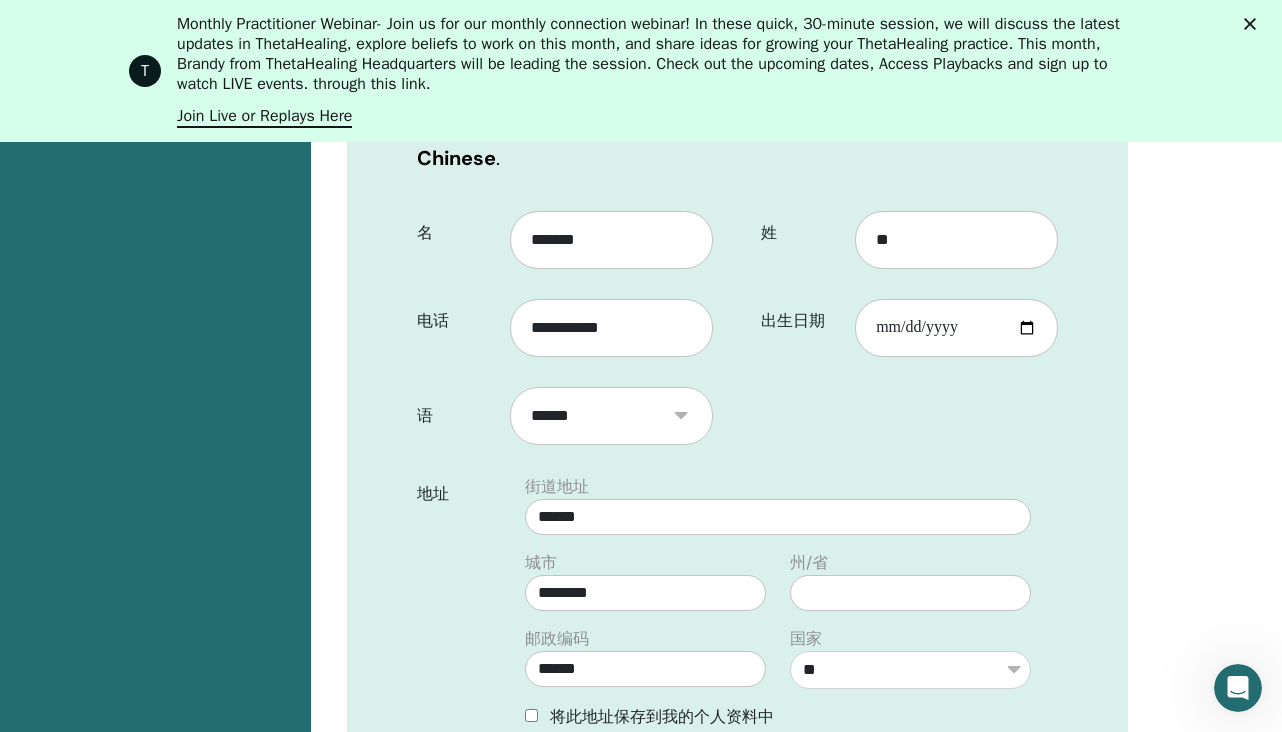 click on "**********" at bounding box center (738, 631) 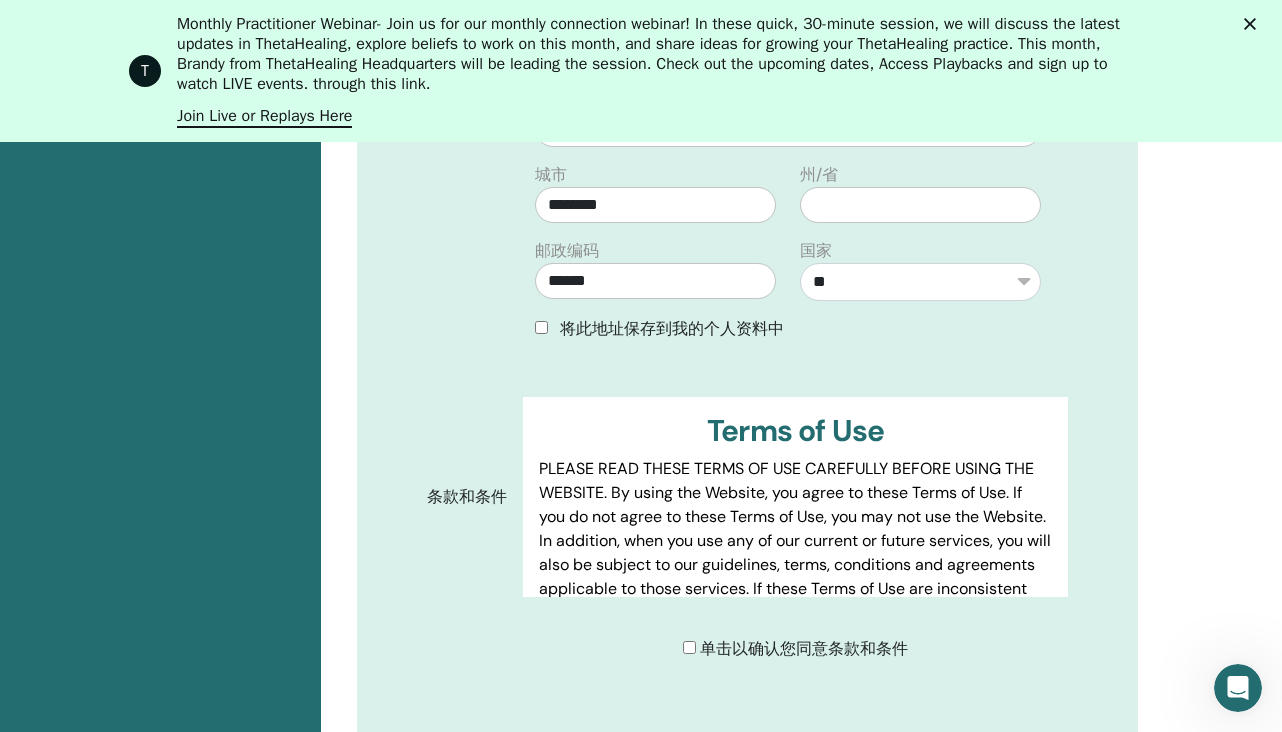 scroll, scrollTop: 877, scrollLeft: 0, axis: vertical 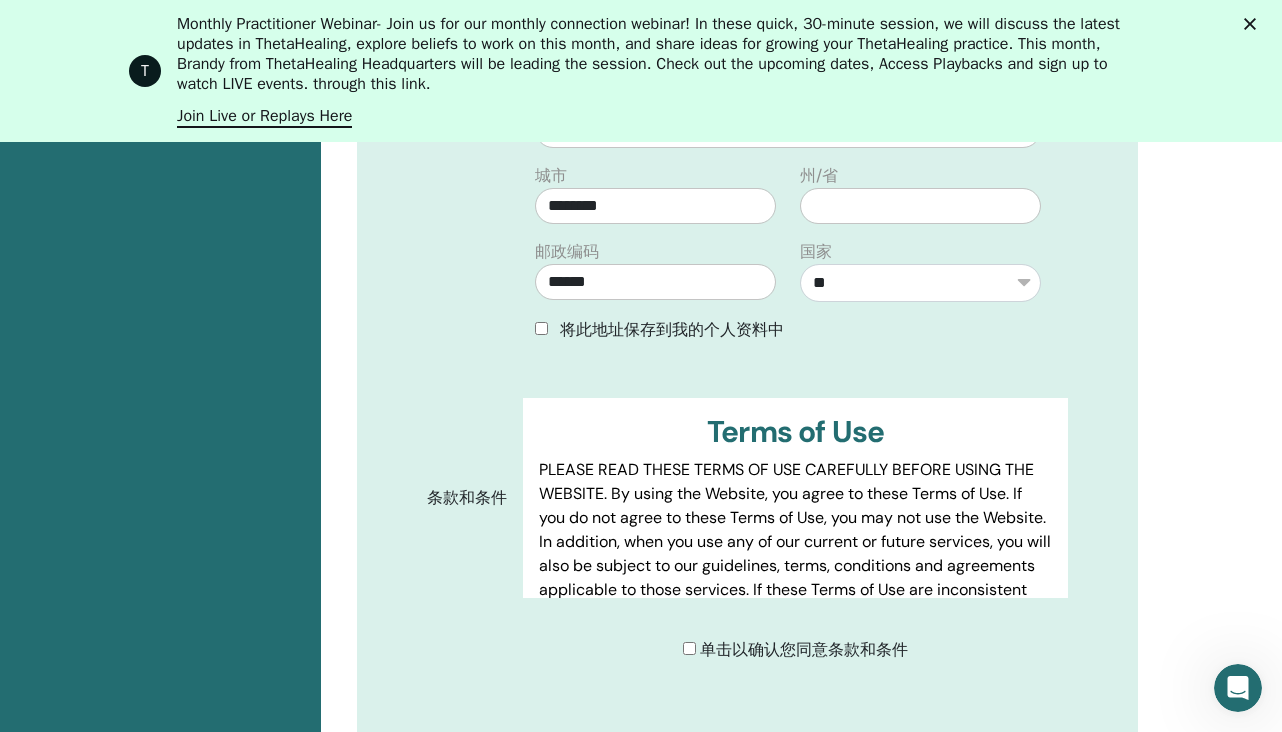 click on "街道地址
******
城市
********
邮政编码
******
州/省
国家
**
***
***
****
***
**
*****
**
***
** *** *** *** ** ***" at bounding box center [788, 223] 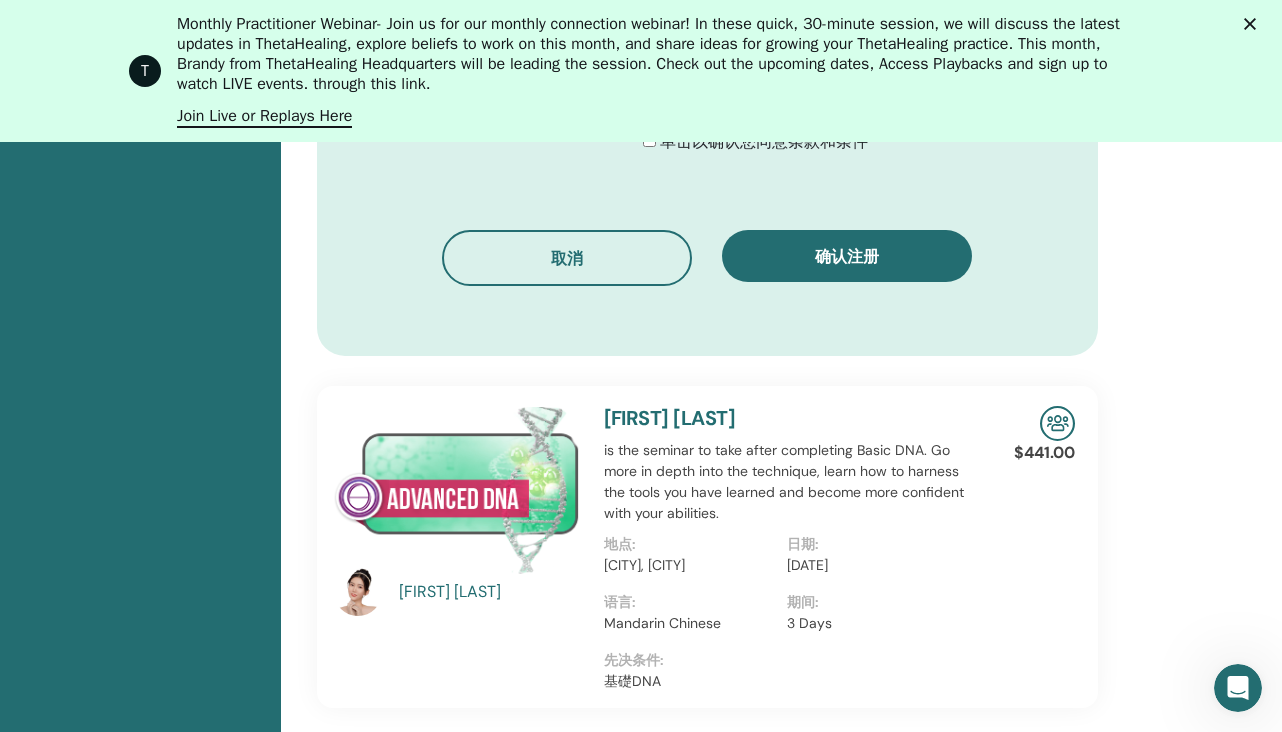 scroll, scrollTop: 1371, scrollLeft: 46, axis: both 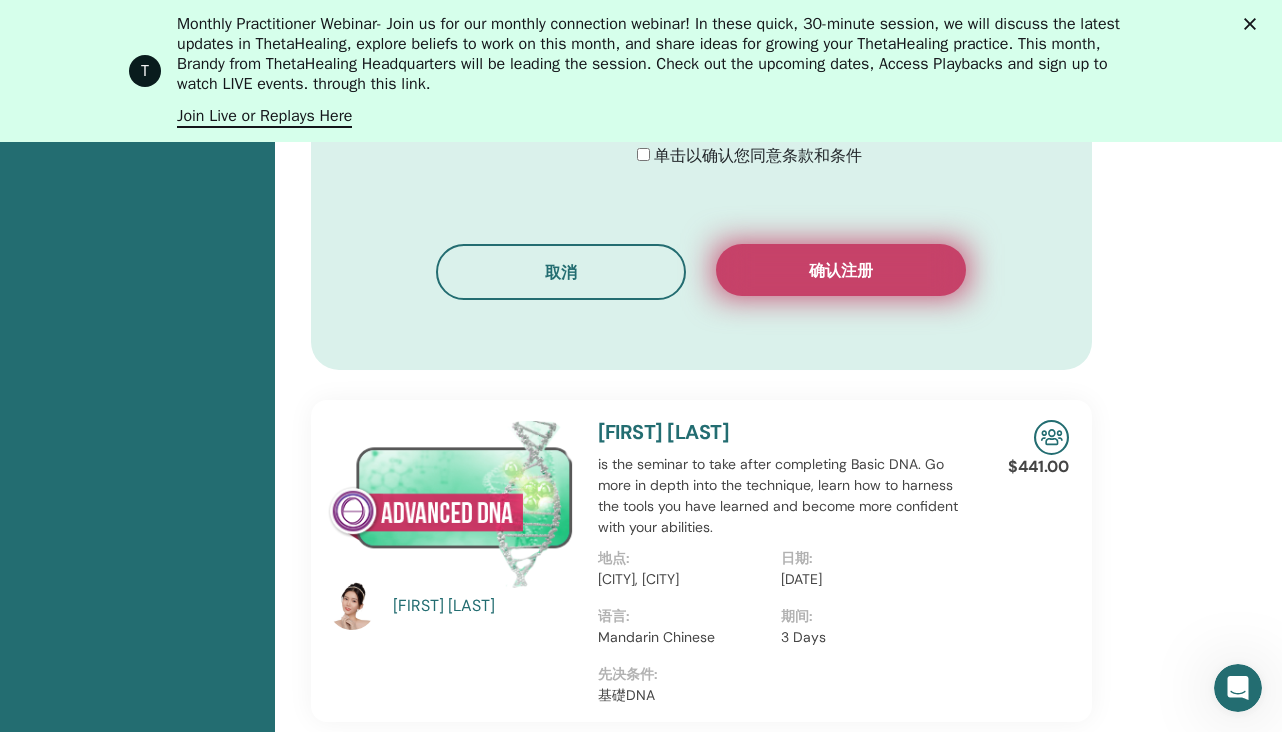 click on "确认注册" at bounding box center [841, 270] 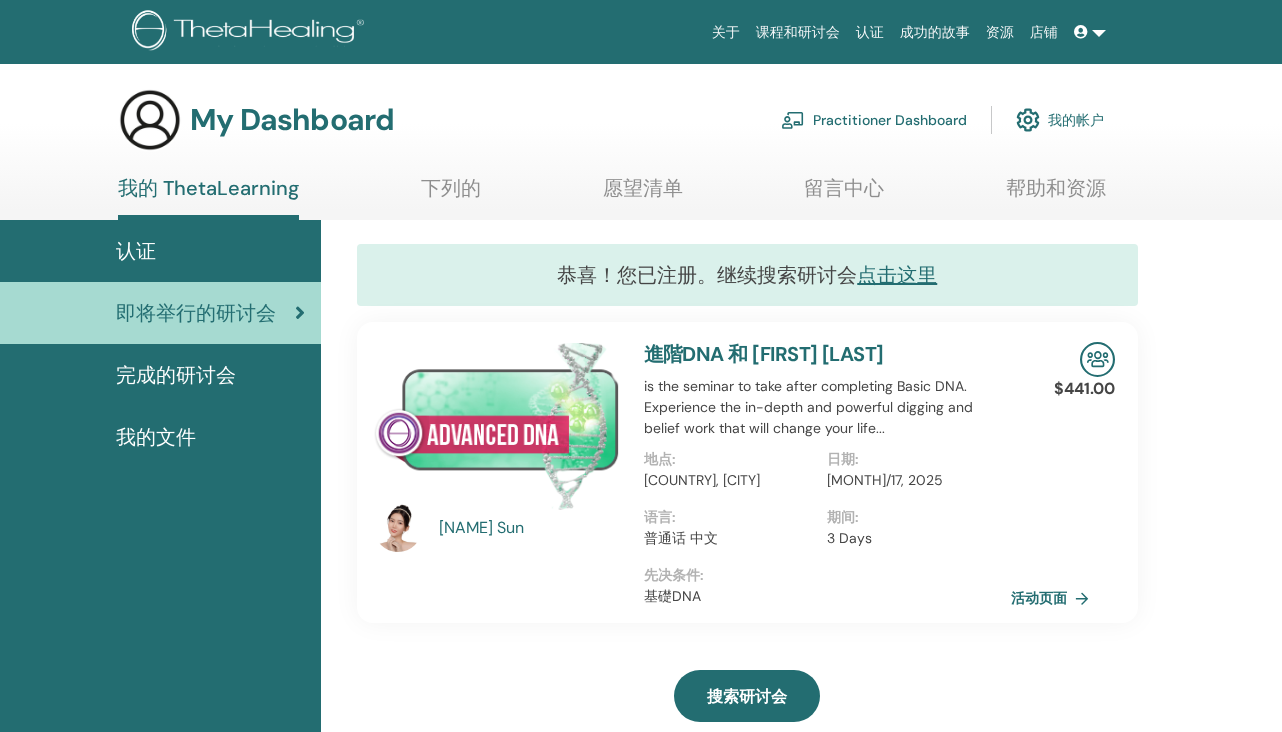 scroll, scrollTop: 0, scrollLeft: 0, axis: both 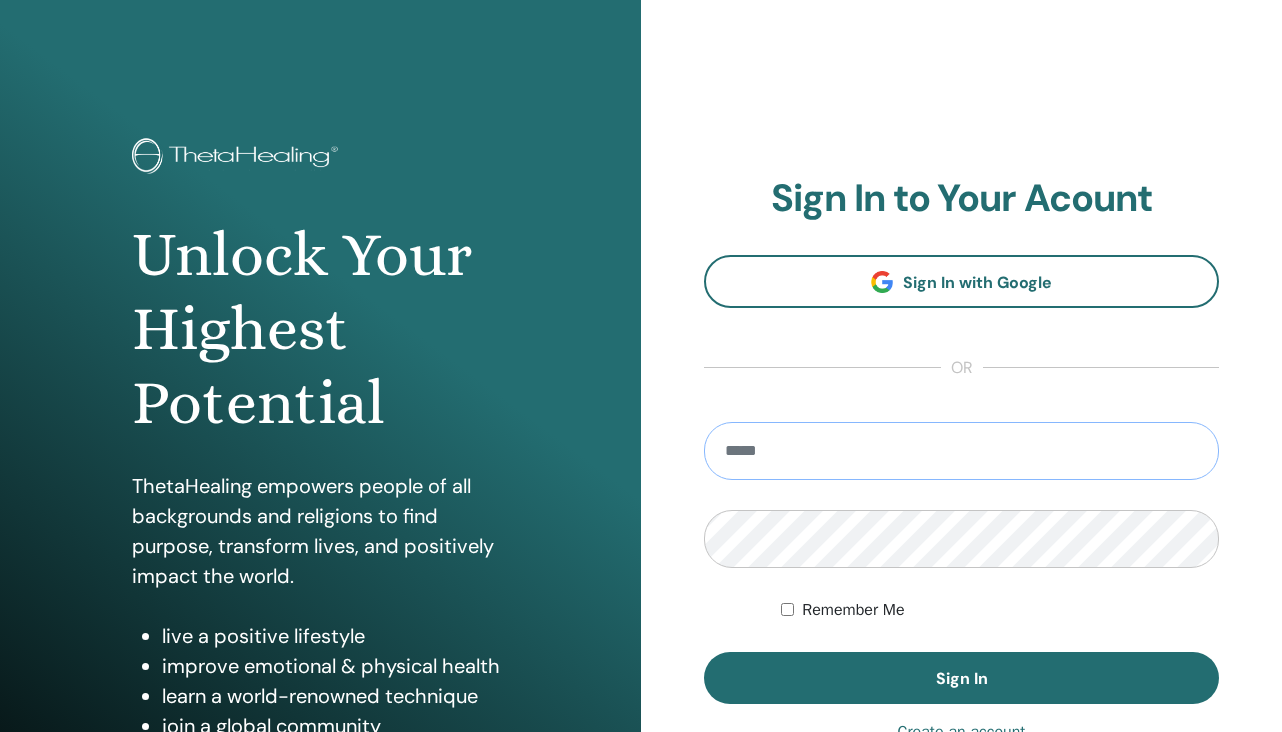 paste on "**********" 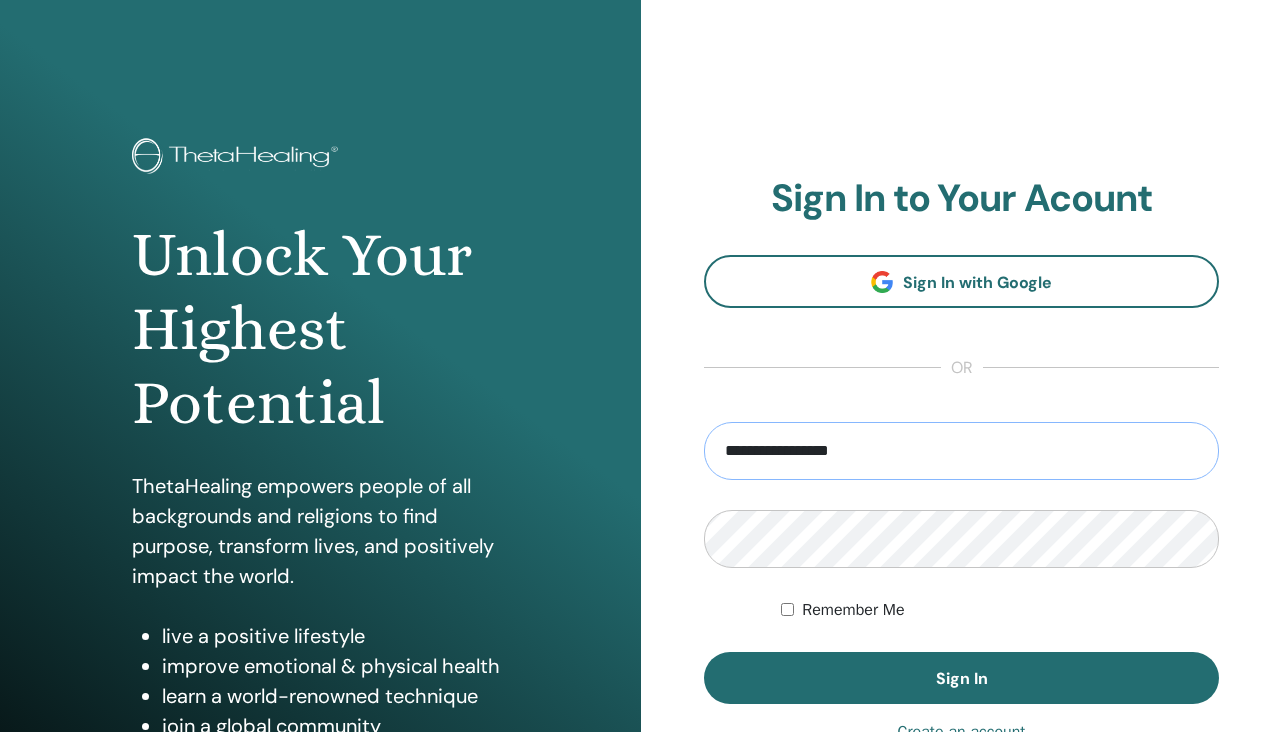 type on "**********" 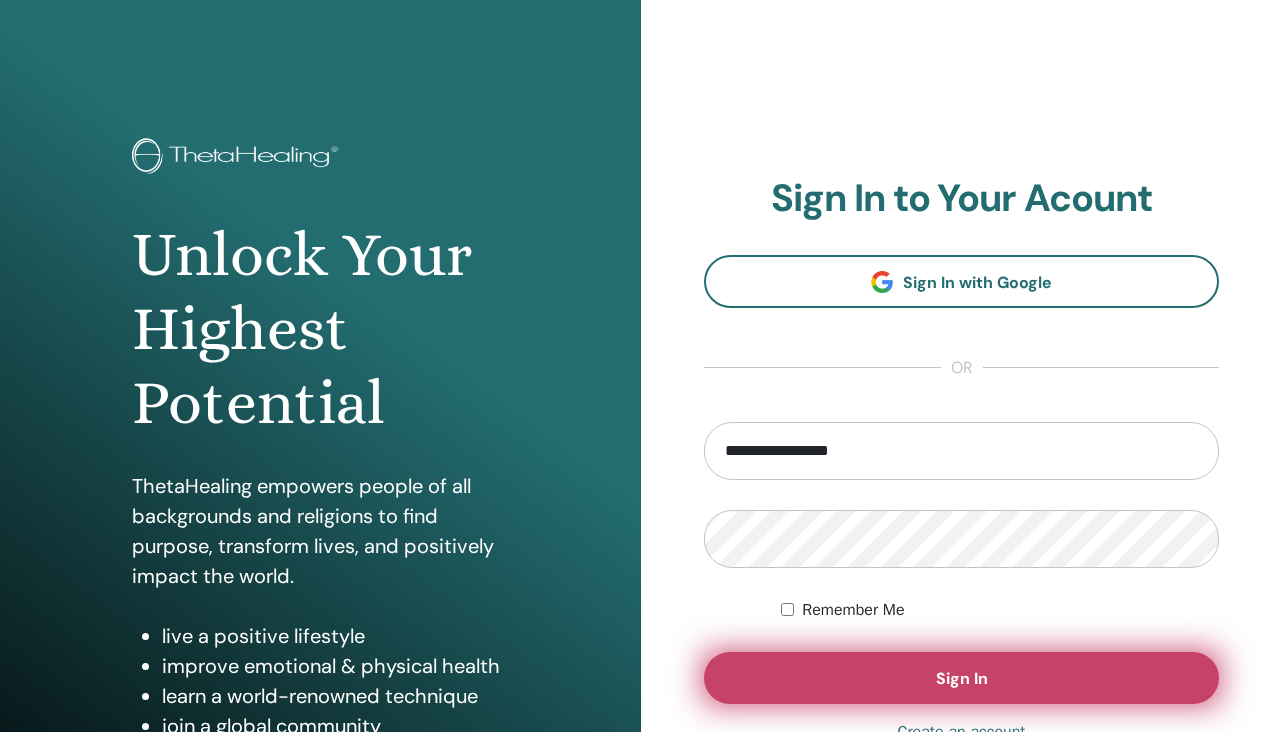 click on "Sign In" at bounding box center [961, 678] 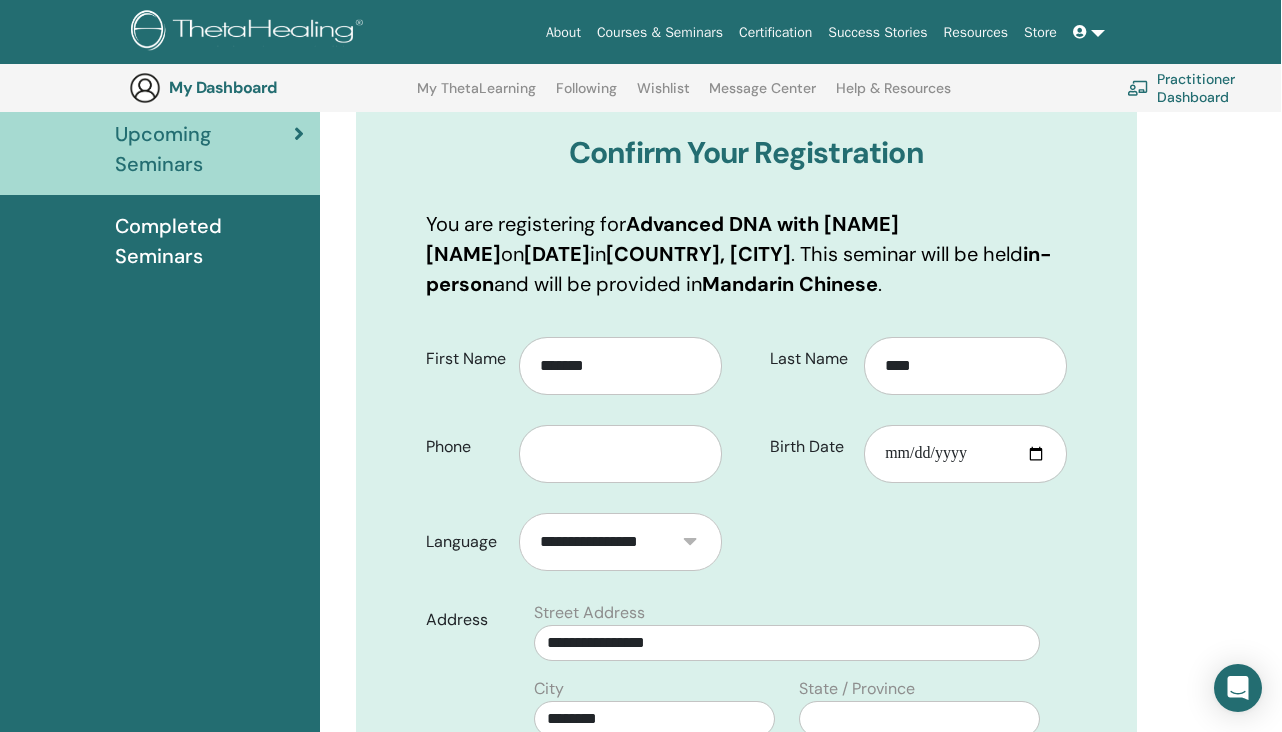 scroll, scrollTop: 254, scrollLeft: 2, axis: both 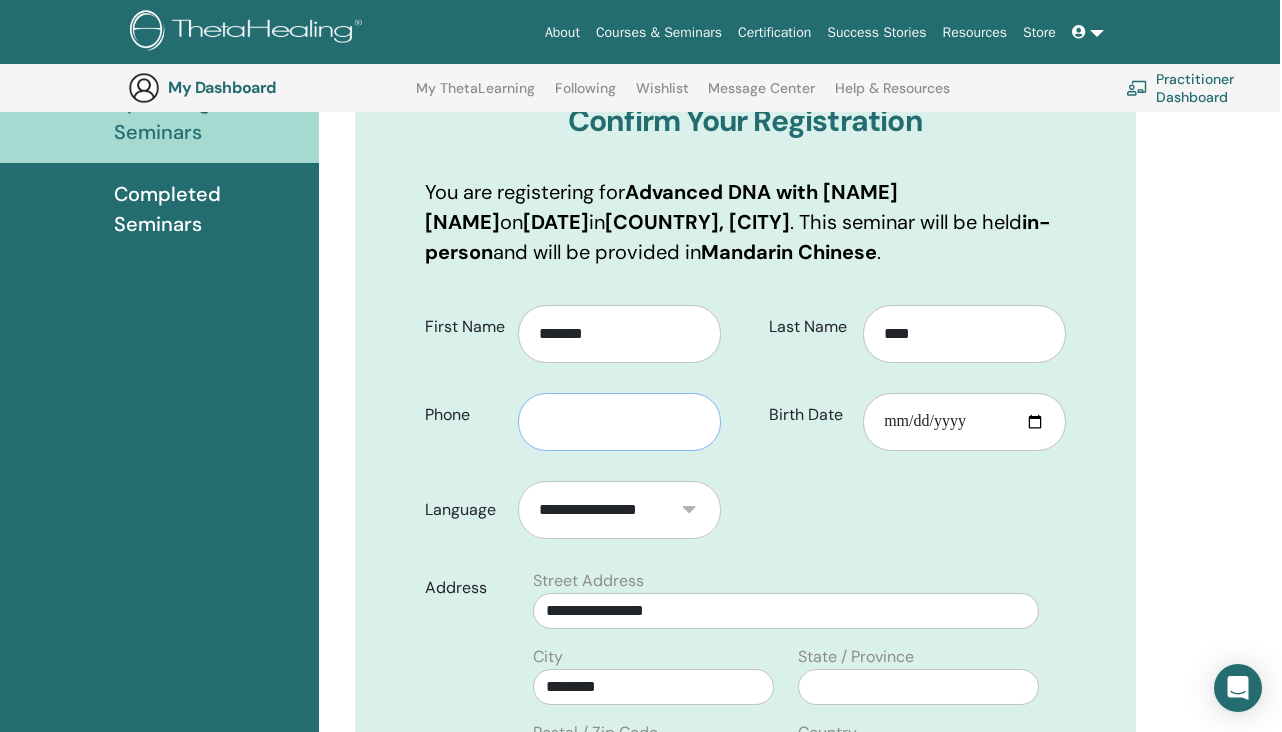 click at bounding box center [619, 422] 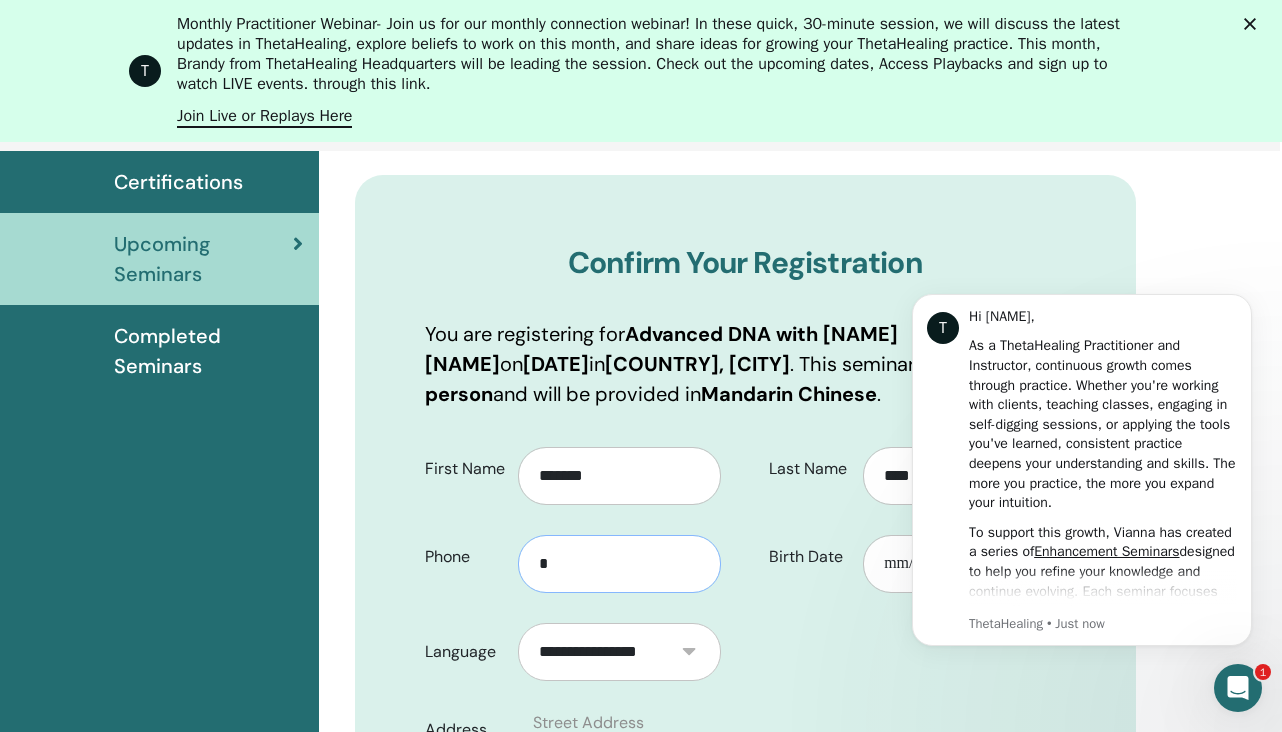 scroll, scrollTop: 0, scrollLeft: 0, axis: both 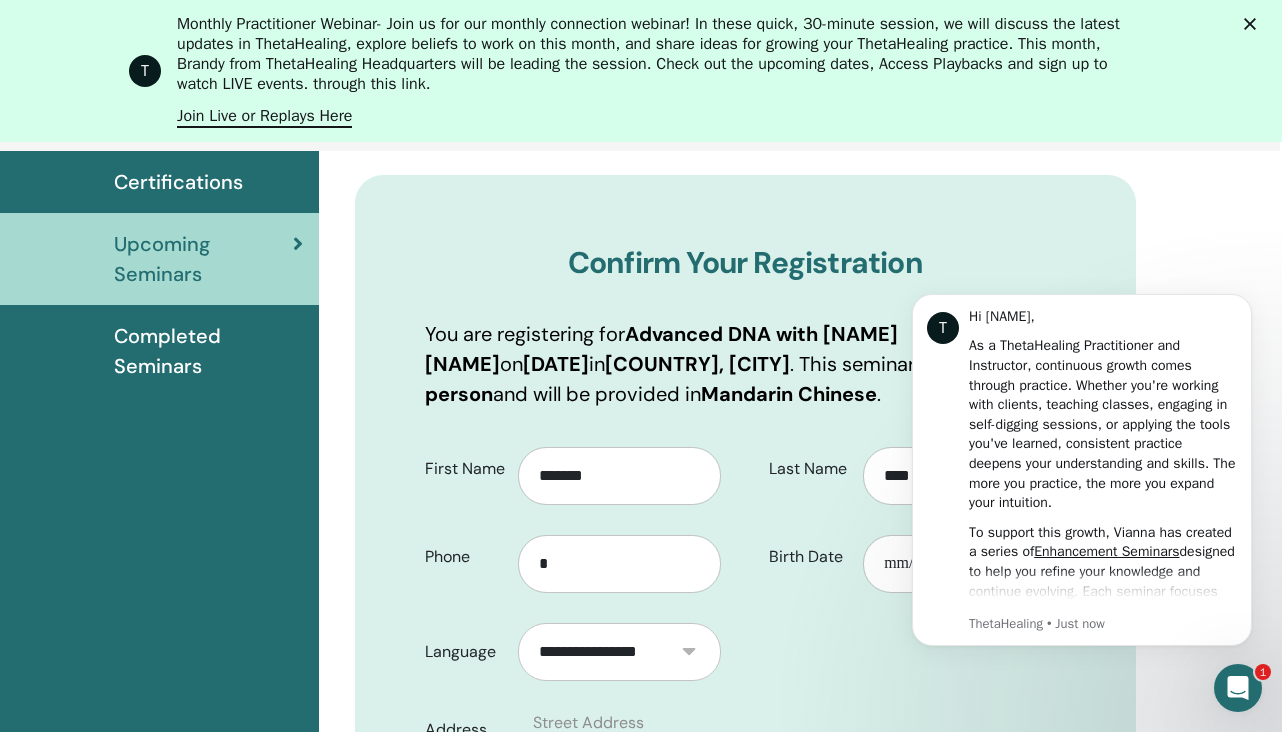 click 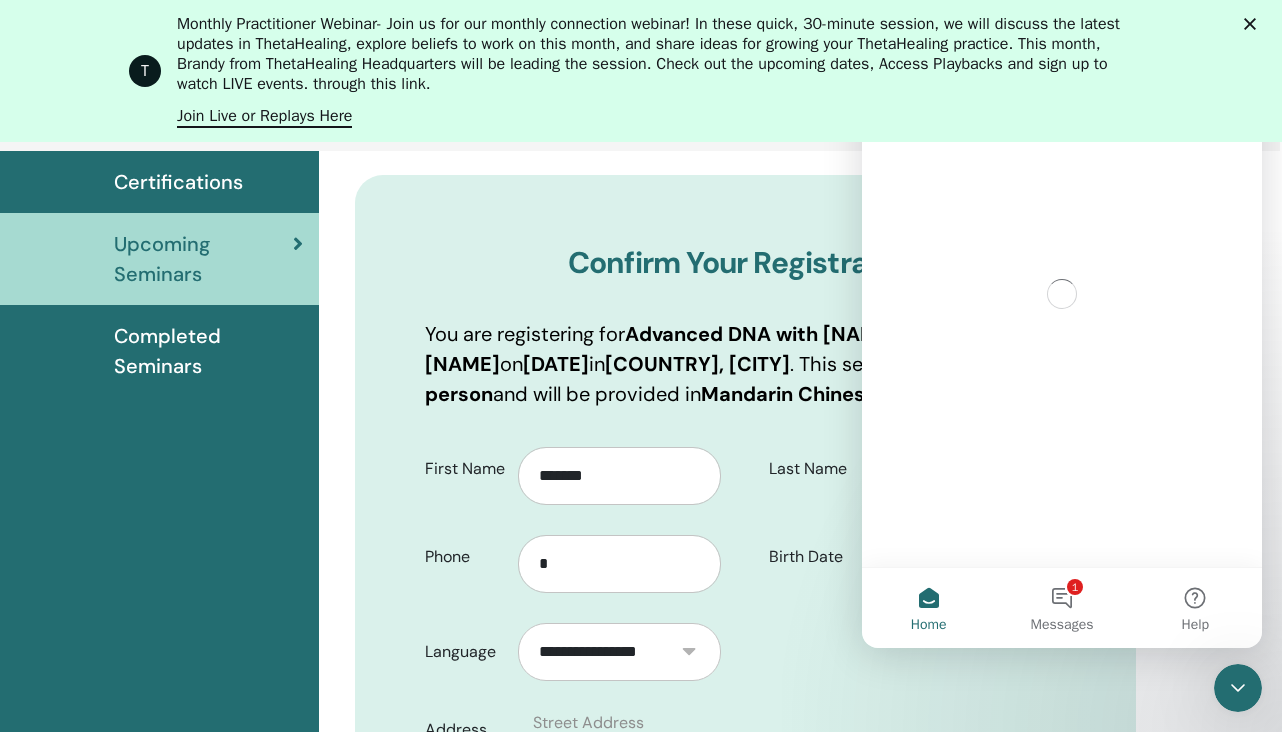 scroll, scrollTop: 0, scrollLeft: 0, axis: both 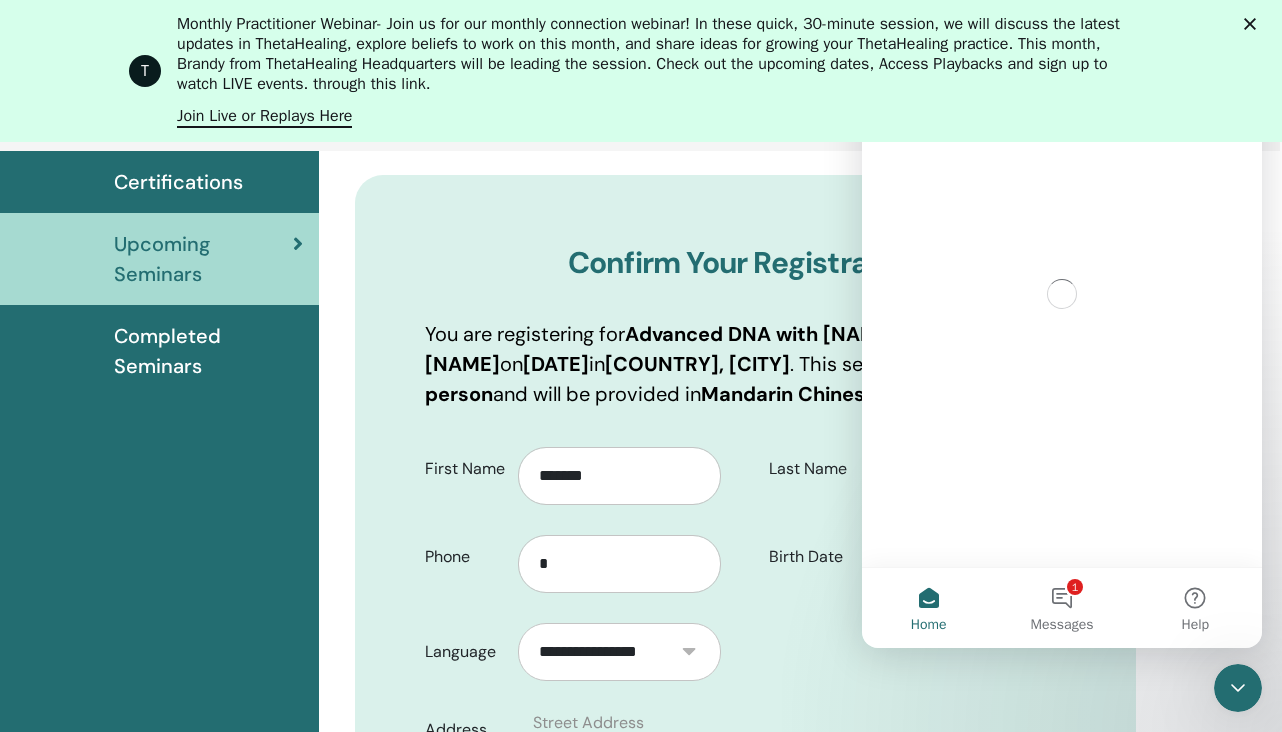 click on "Confirm Your Registration
You are registering for  Advanced DNA with [NAME] [NAME]  on  [DATE]  in  [COUNTRY], [CITY] .
This seminar will be held  in-person
and will be provided in  Mandarin Chinese .
First Name
*******
Phone
*
Last Name
****
Birth Date" at bounding box center [800, 1141] 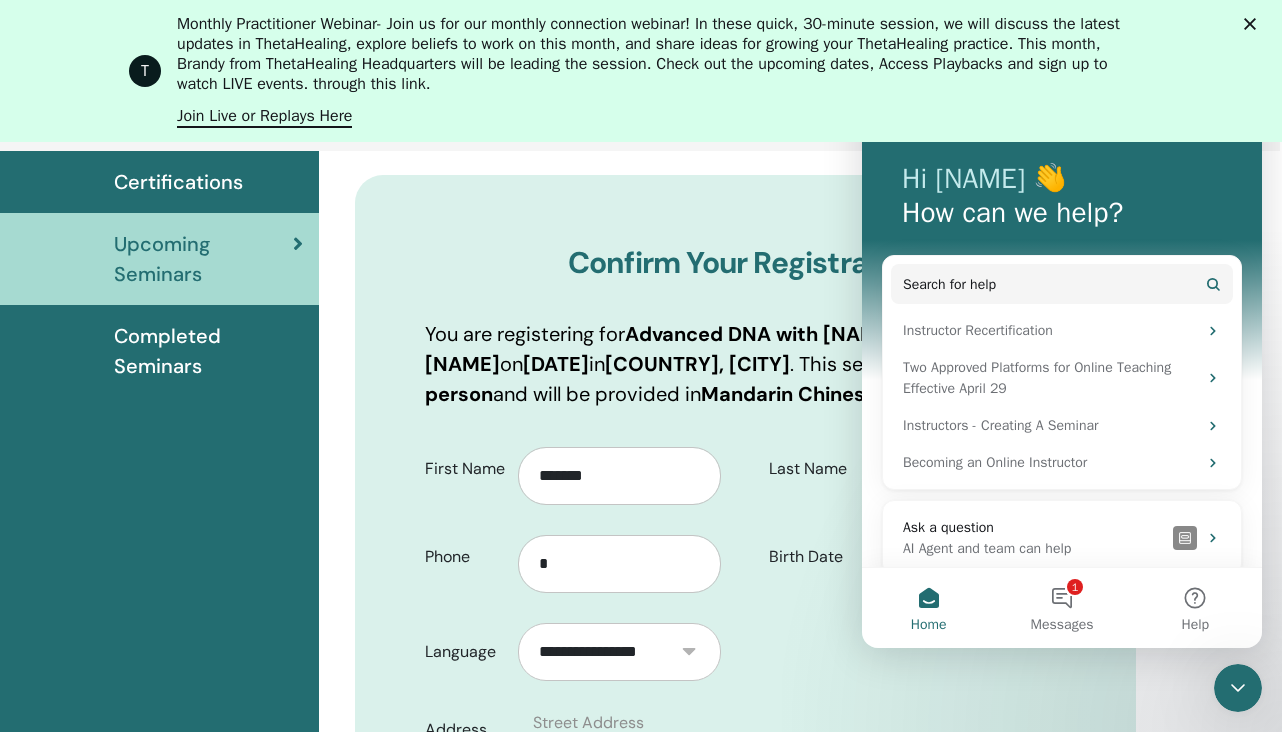 click 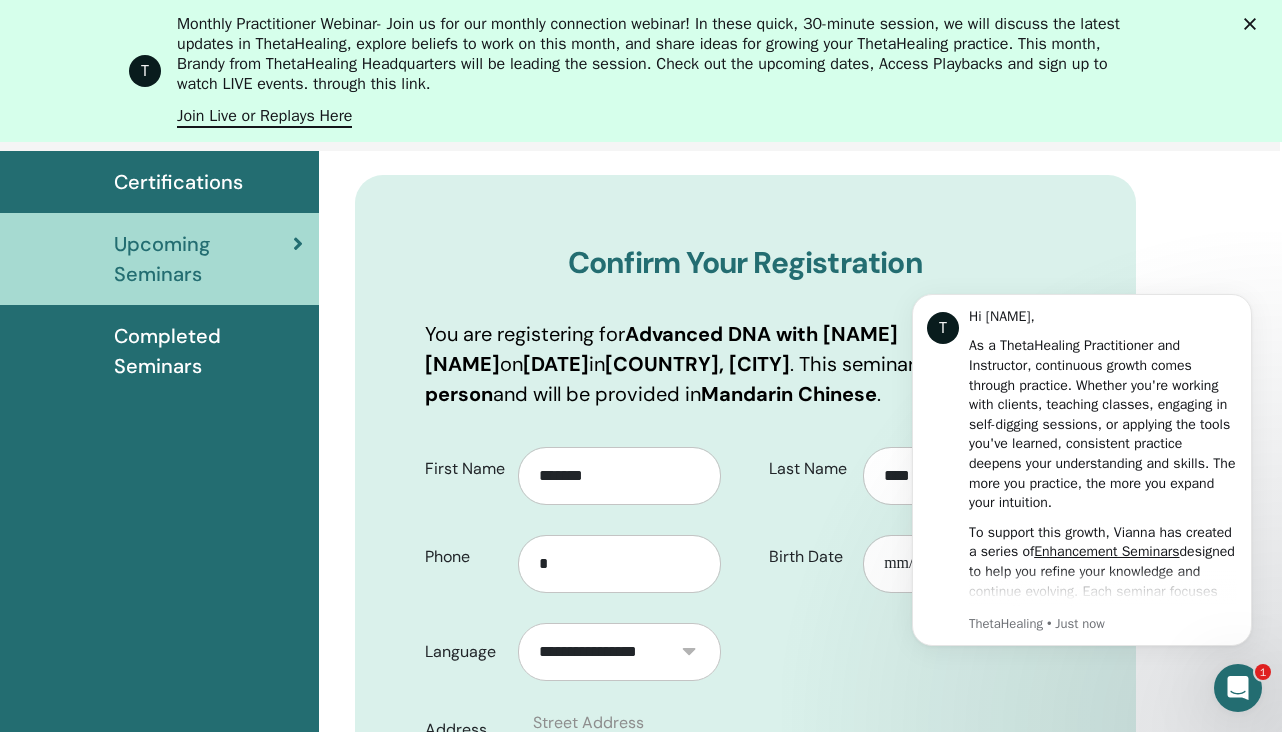 scroll, scrollTop: 0, scrollLeft: 0, axis: both 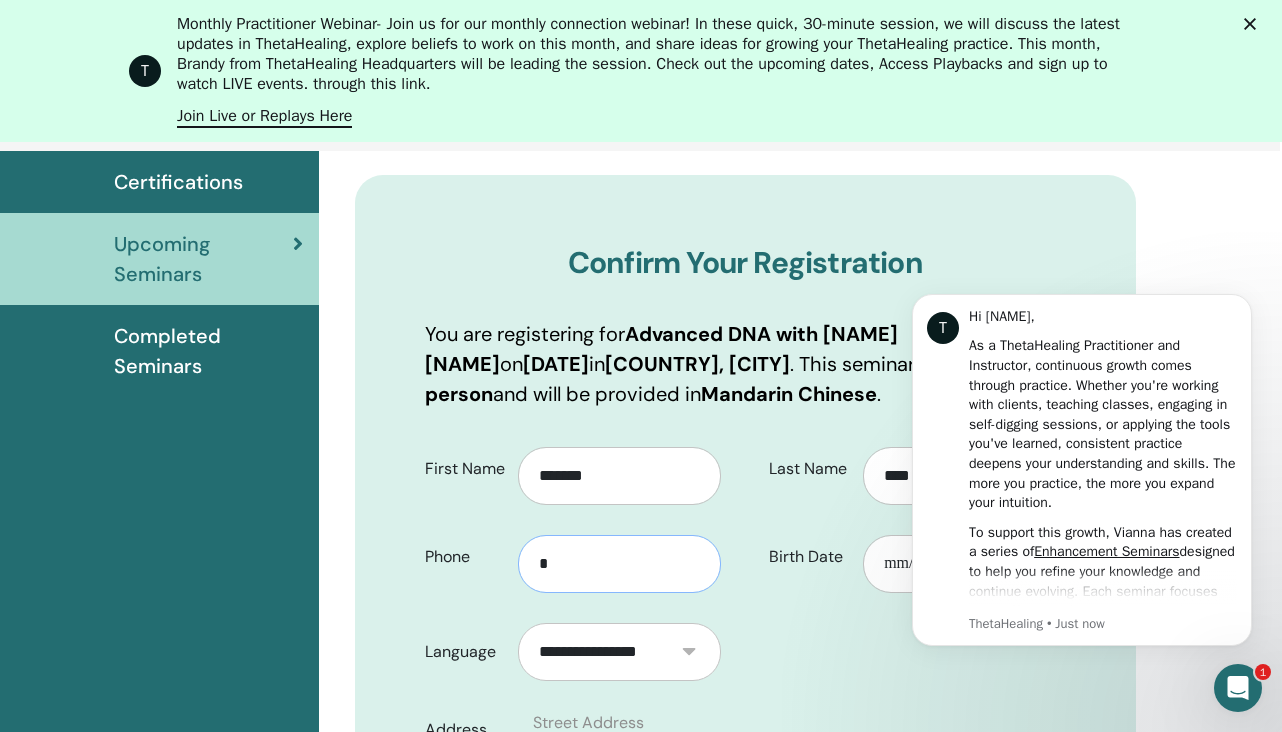 click on "*" at bounding box center (619, 564) 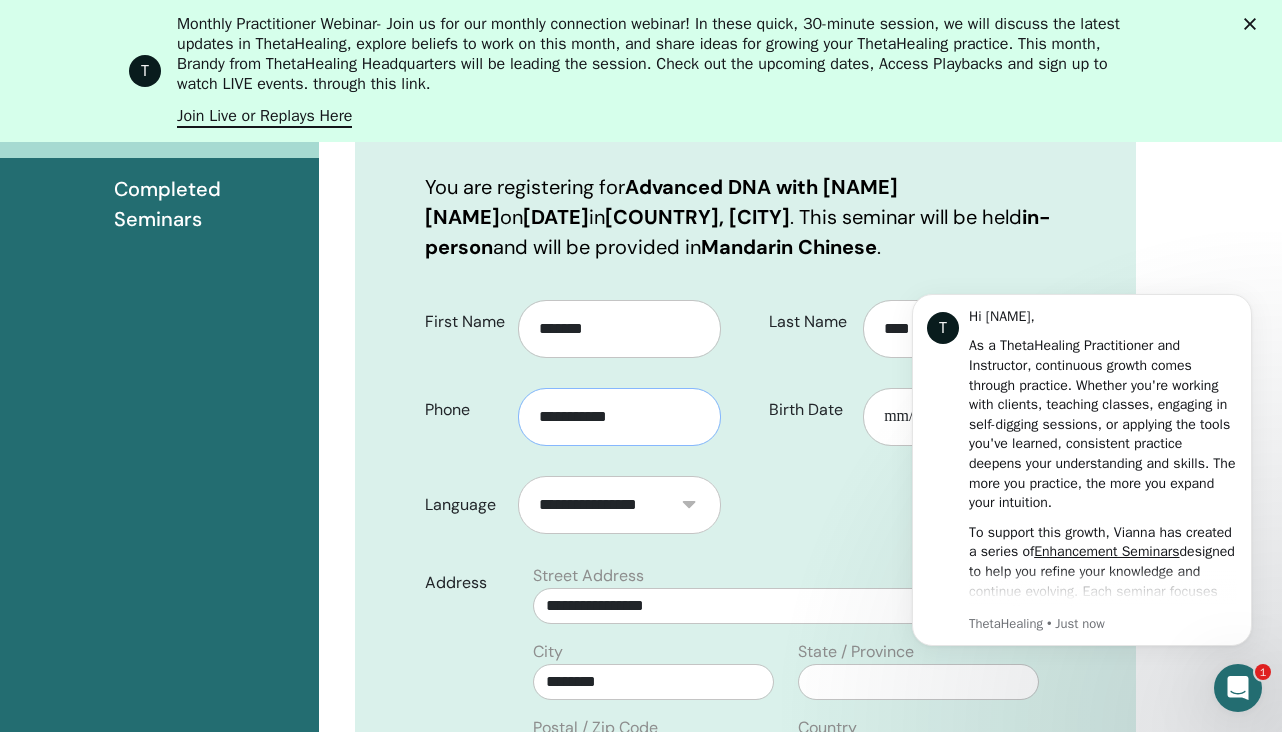 scroll, scrollTop: 434, scrollLeft: 2, axis: both 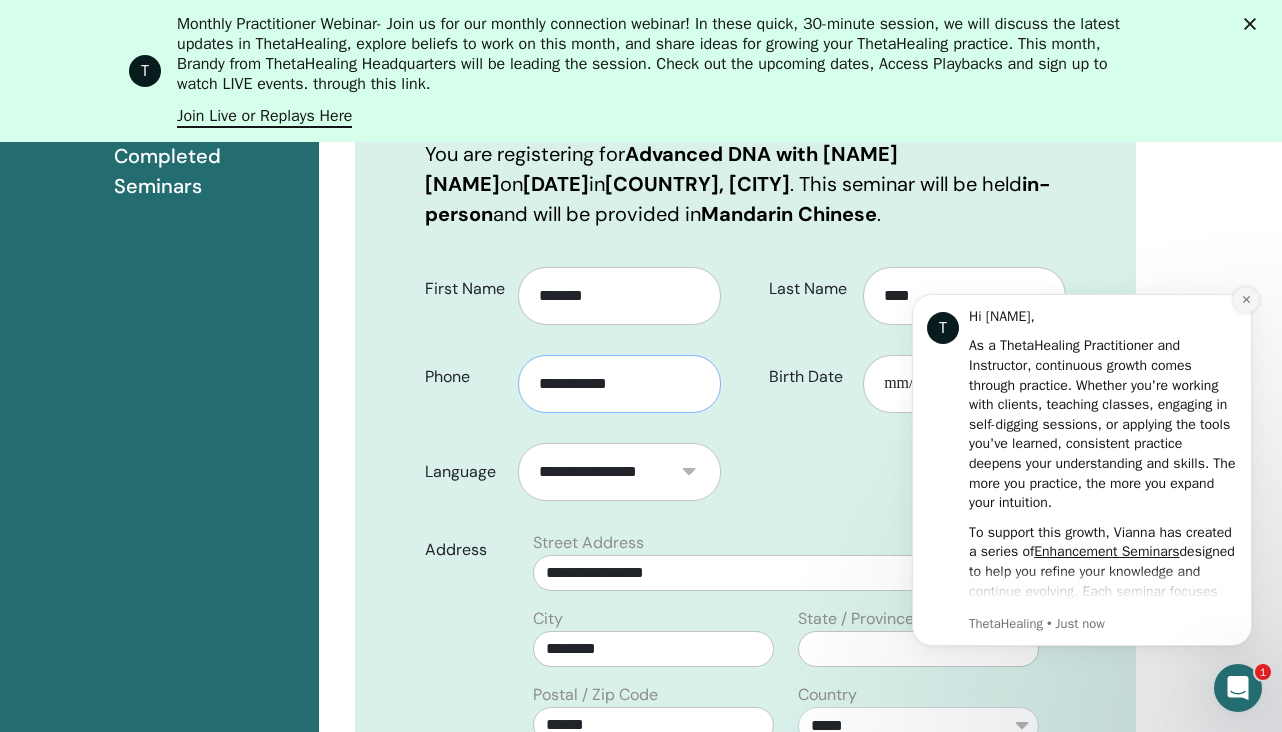 type on "**********" 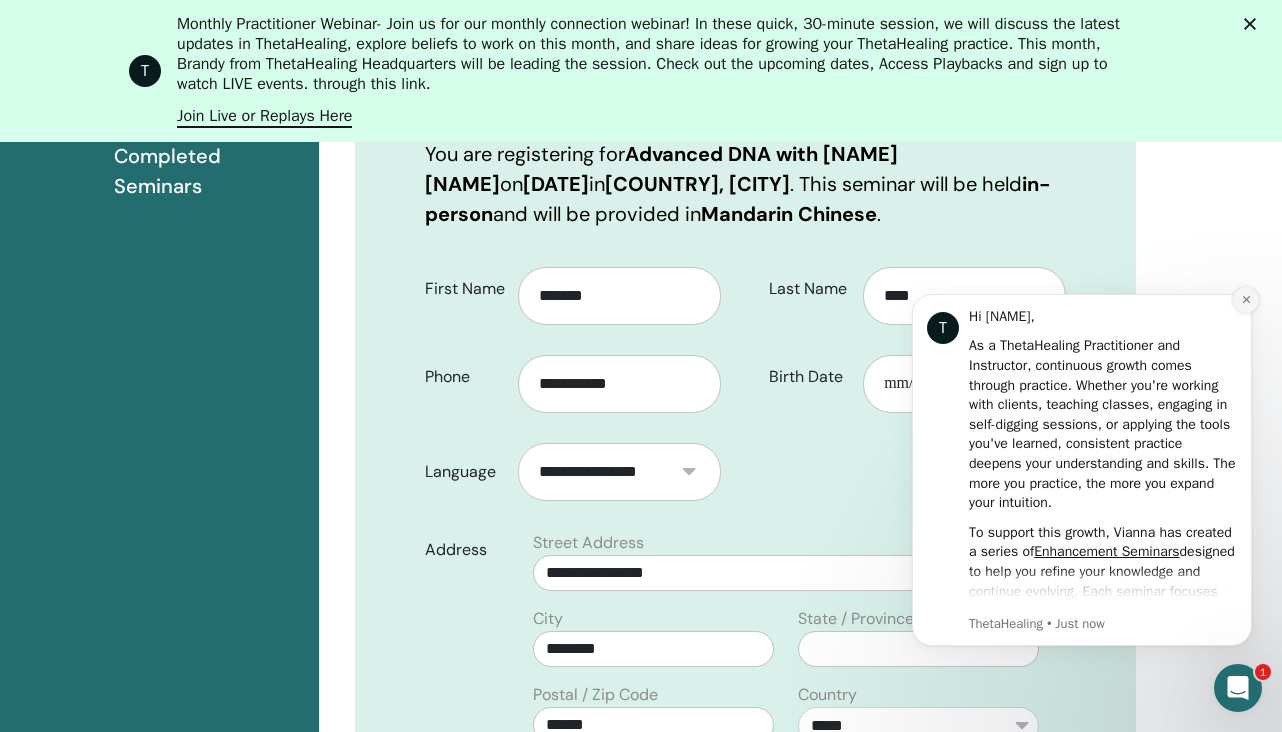 click at bounding box center (1246, 300) 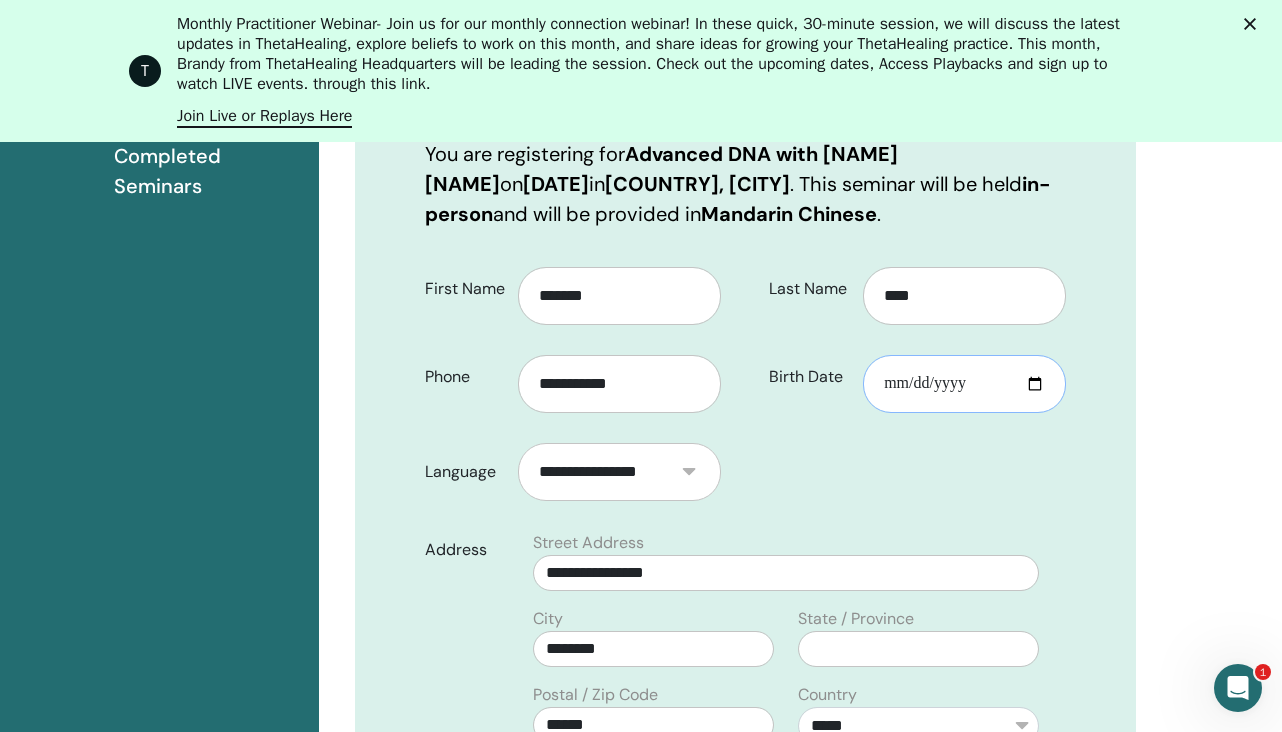 click on "Birth Date" at bounding box center (964, 384) 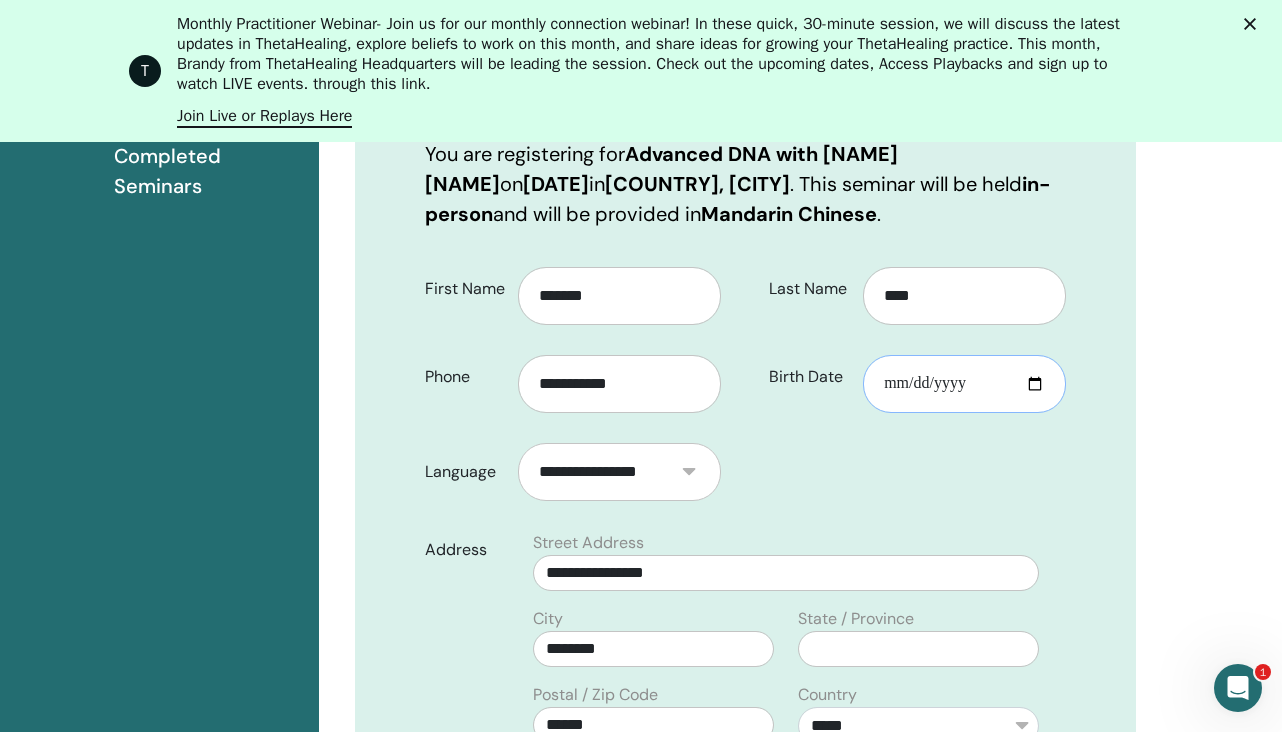 type on "**********" 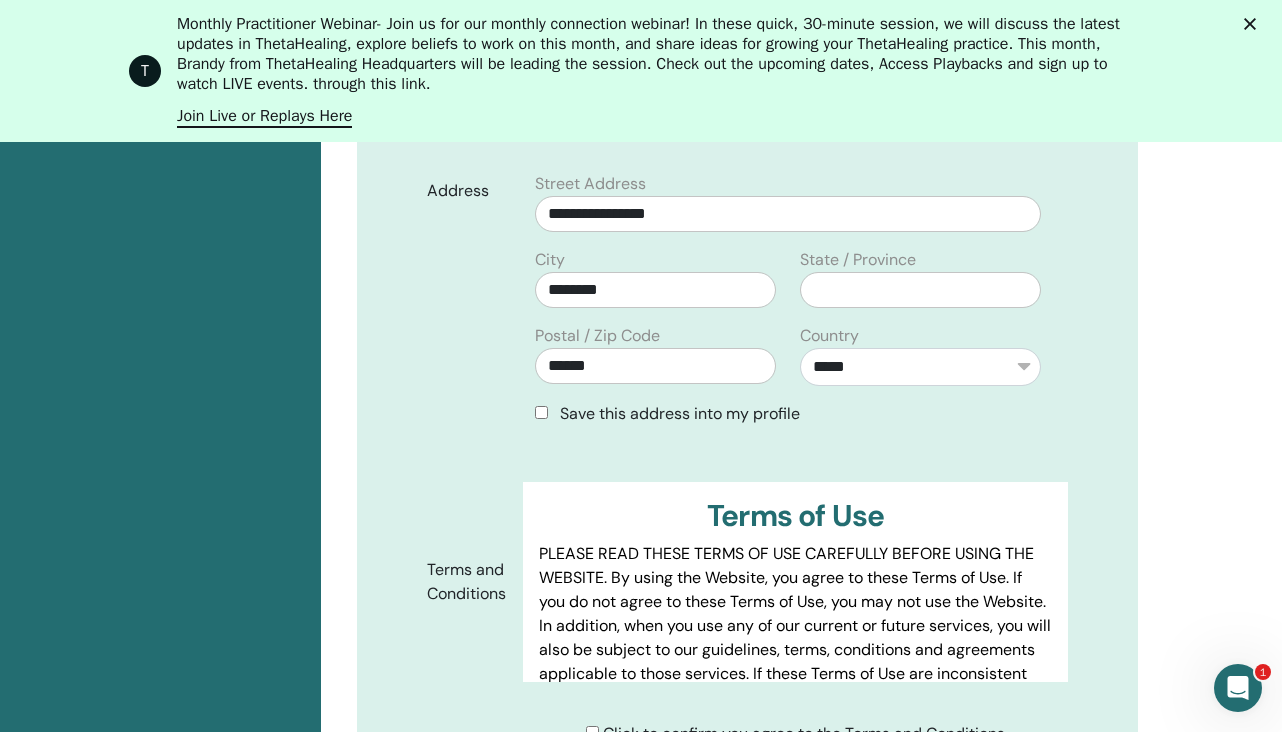 scroll, scrollTop: 796, scrollLeft: 0, axis: vertical 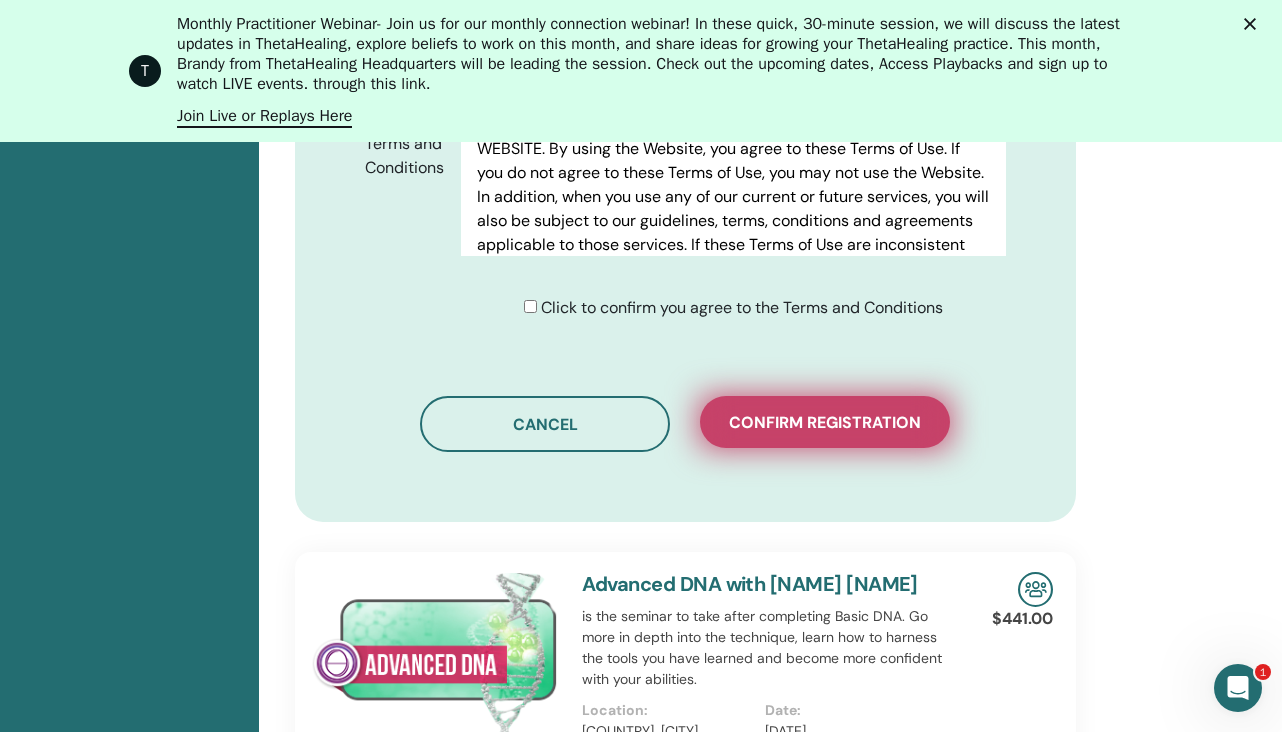 click on "Confirm registration" at bounding box center [825, 422] 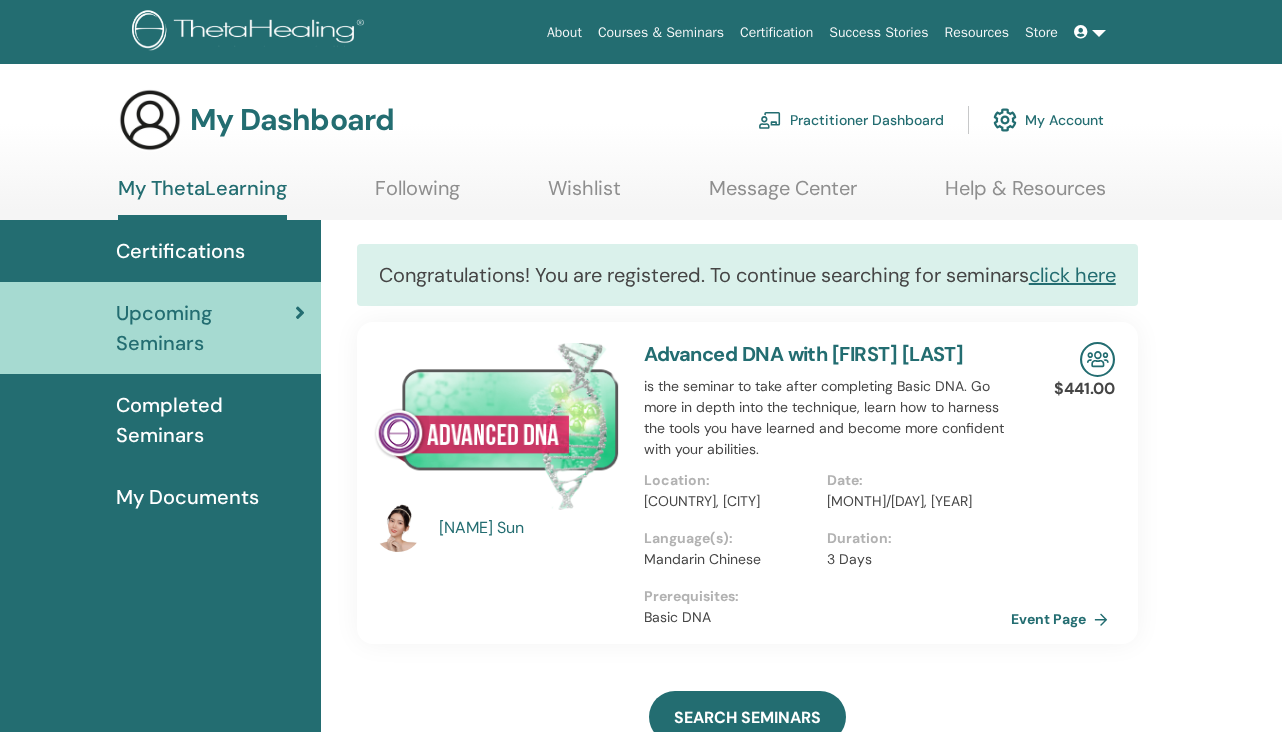 scroll, scrollTop: 0, scrollLeft: 0, axis: both 